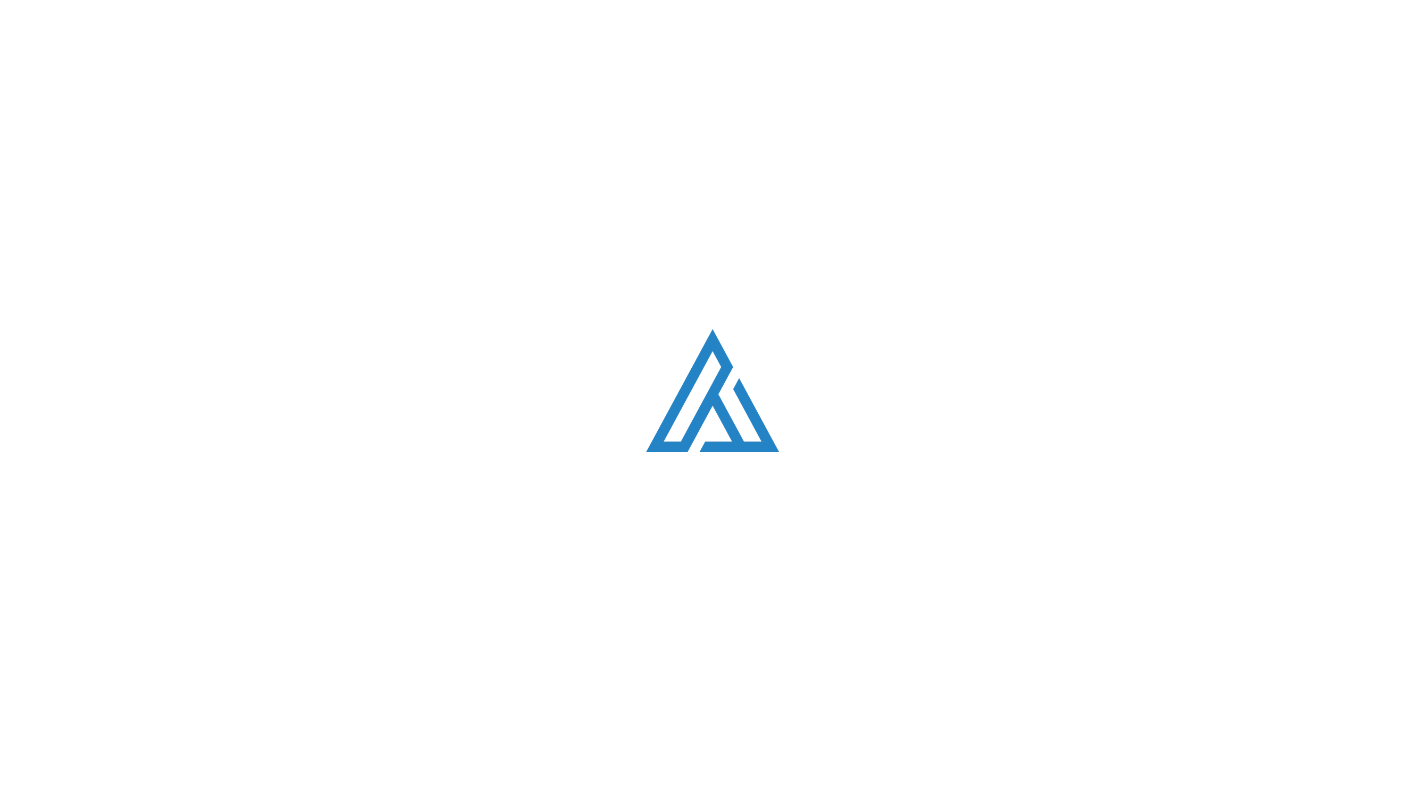 scroll, scrollTop: 0, scrollLeft: 0, axis: both 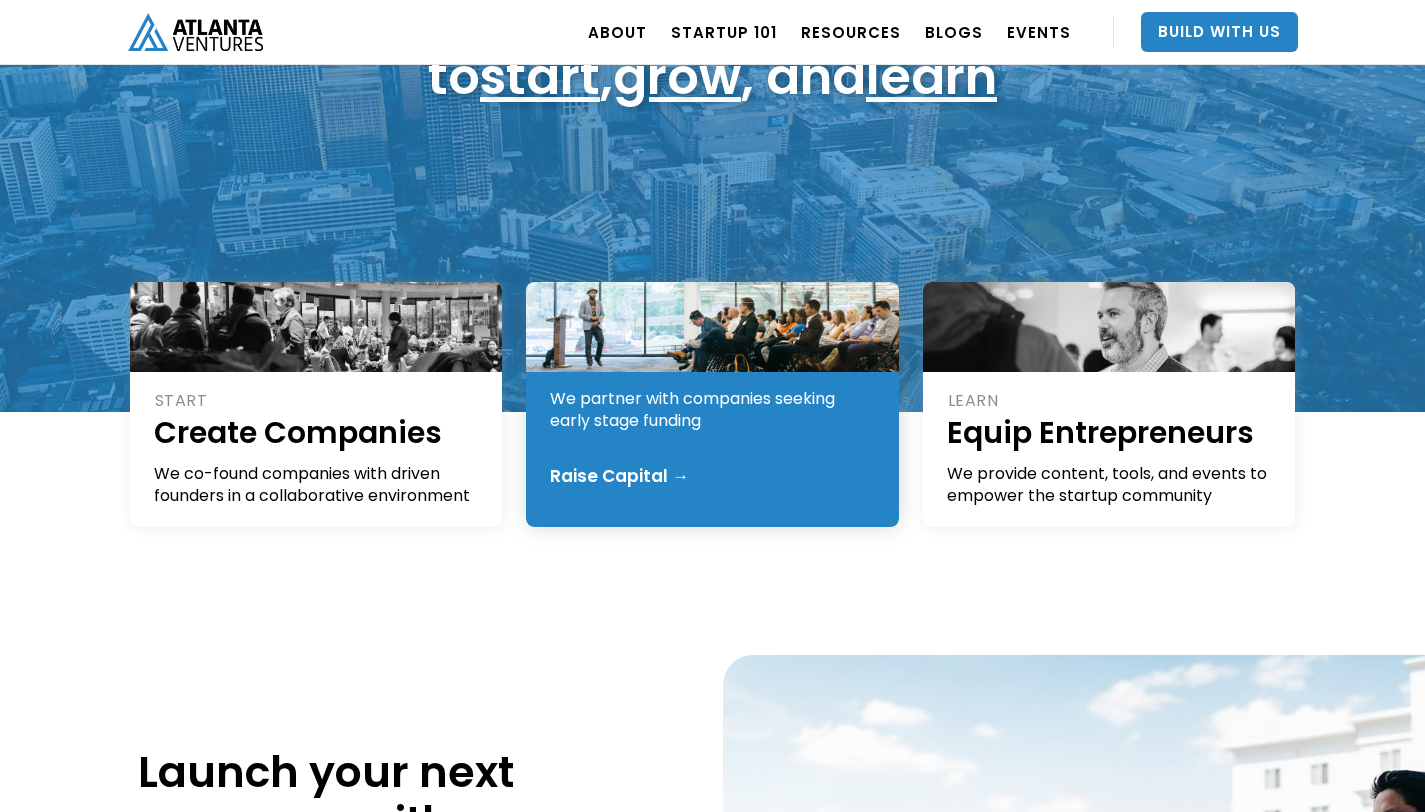 click on "GROW Fund Founders We partner with companies seeking early stage funding Raise Capital →" at bounding box center [712, 404] 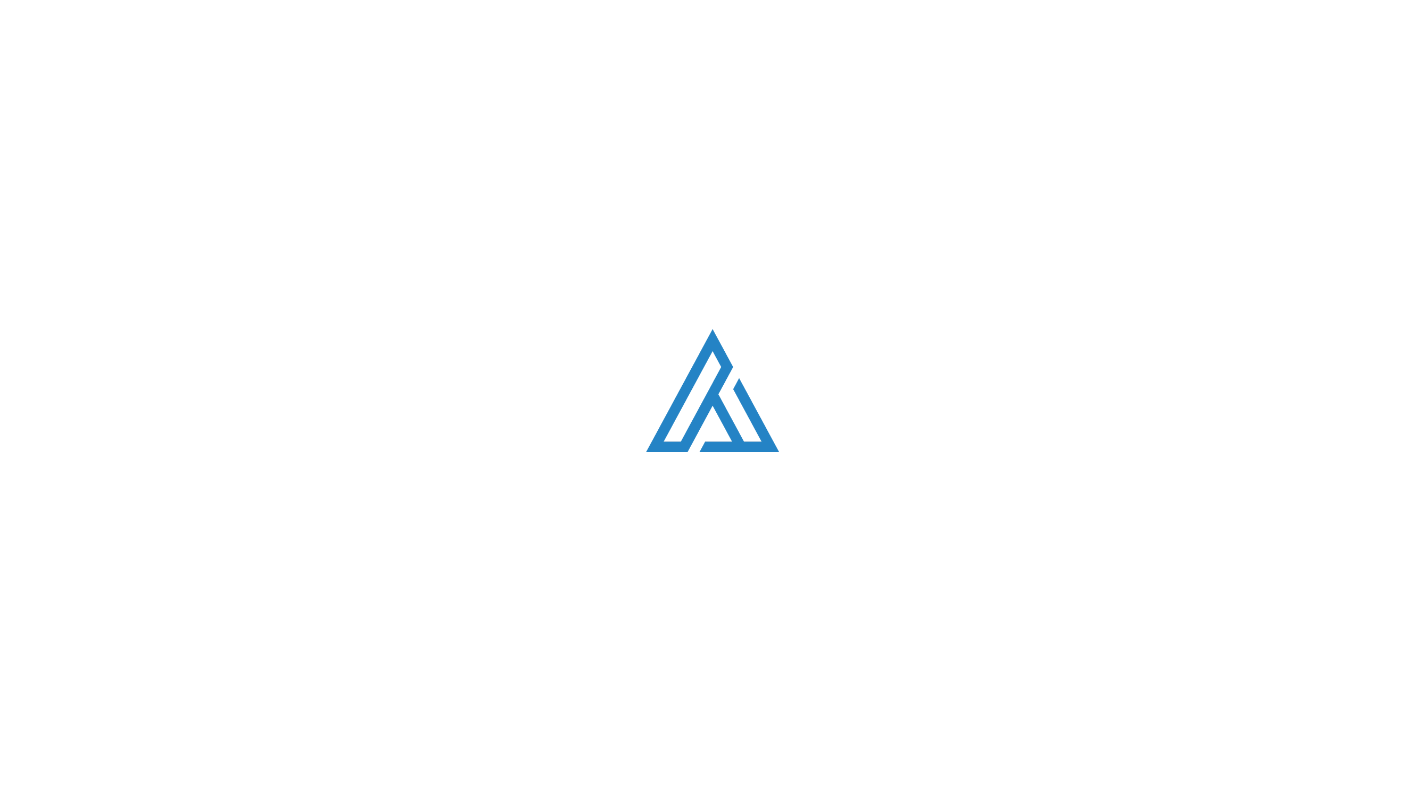 scroll, scrollTop: 0, scrollLeft: 0, axis: both 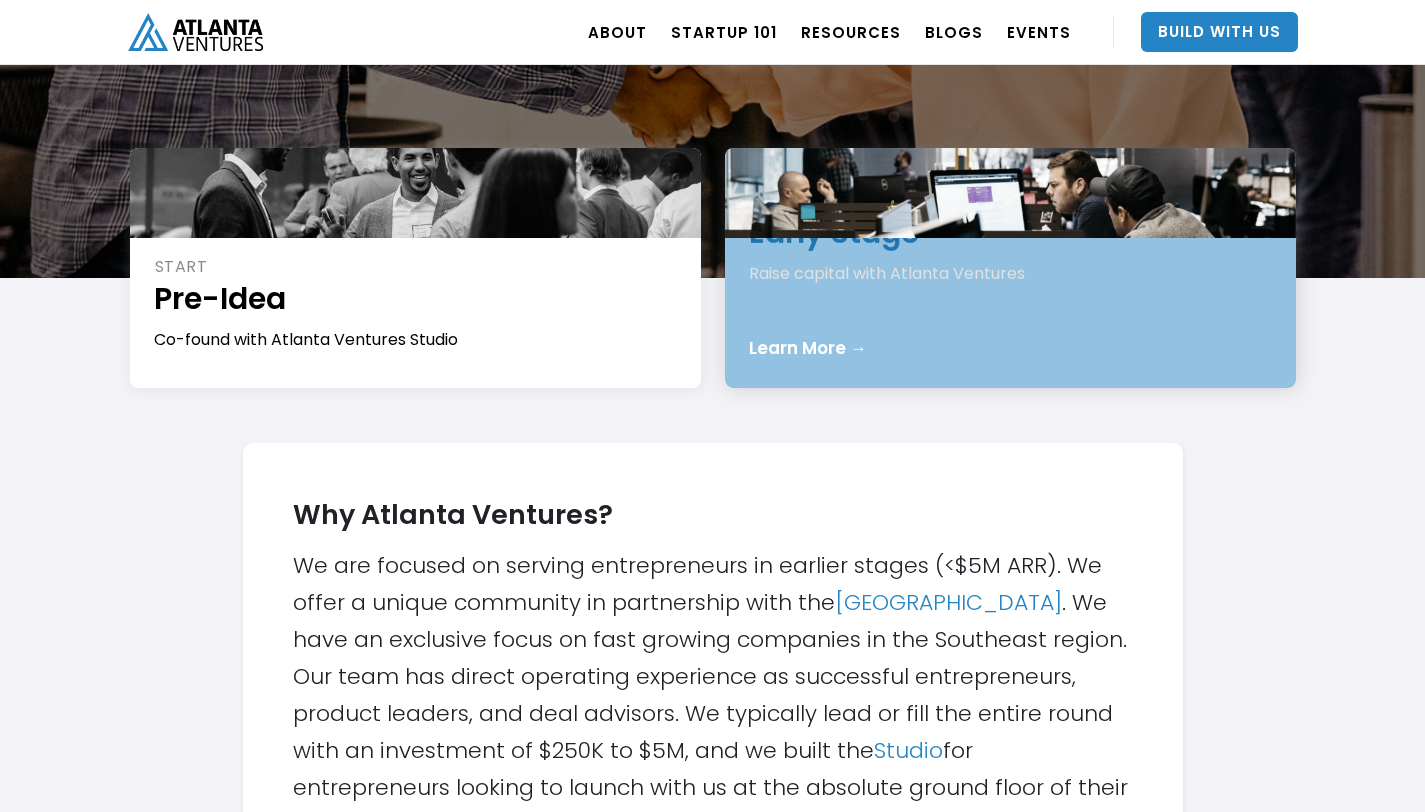 click on "INVEST Early Stage Raise capital with Atlanta Ventures" at bounding box center [1011, 237] 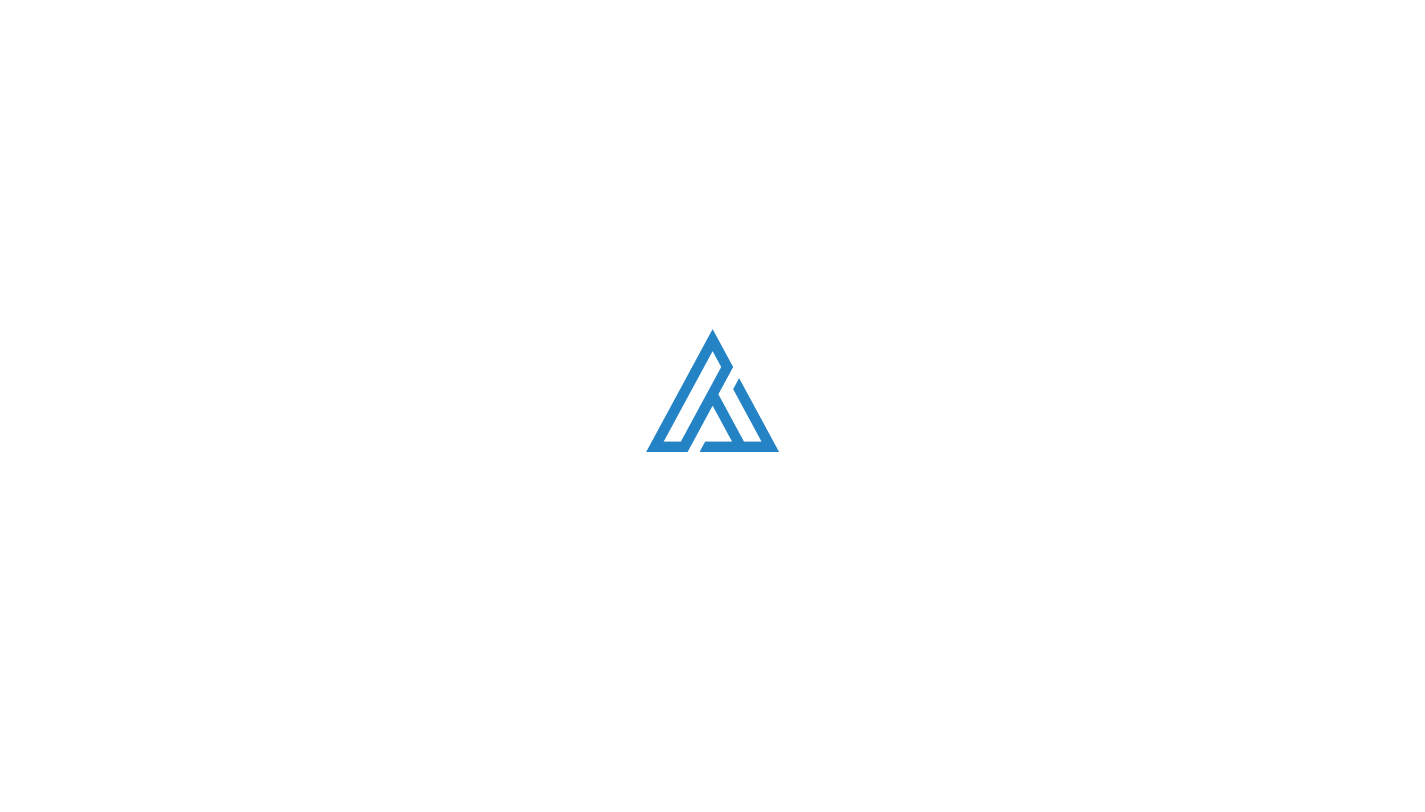 scroll, scrollTop: 0, scrollLeft: 0, axis: both 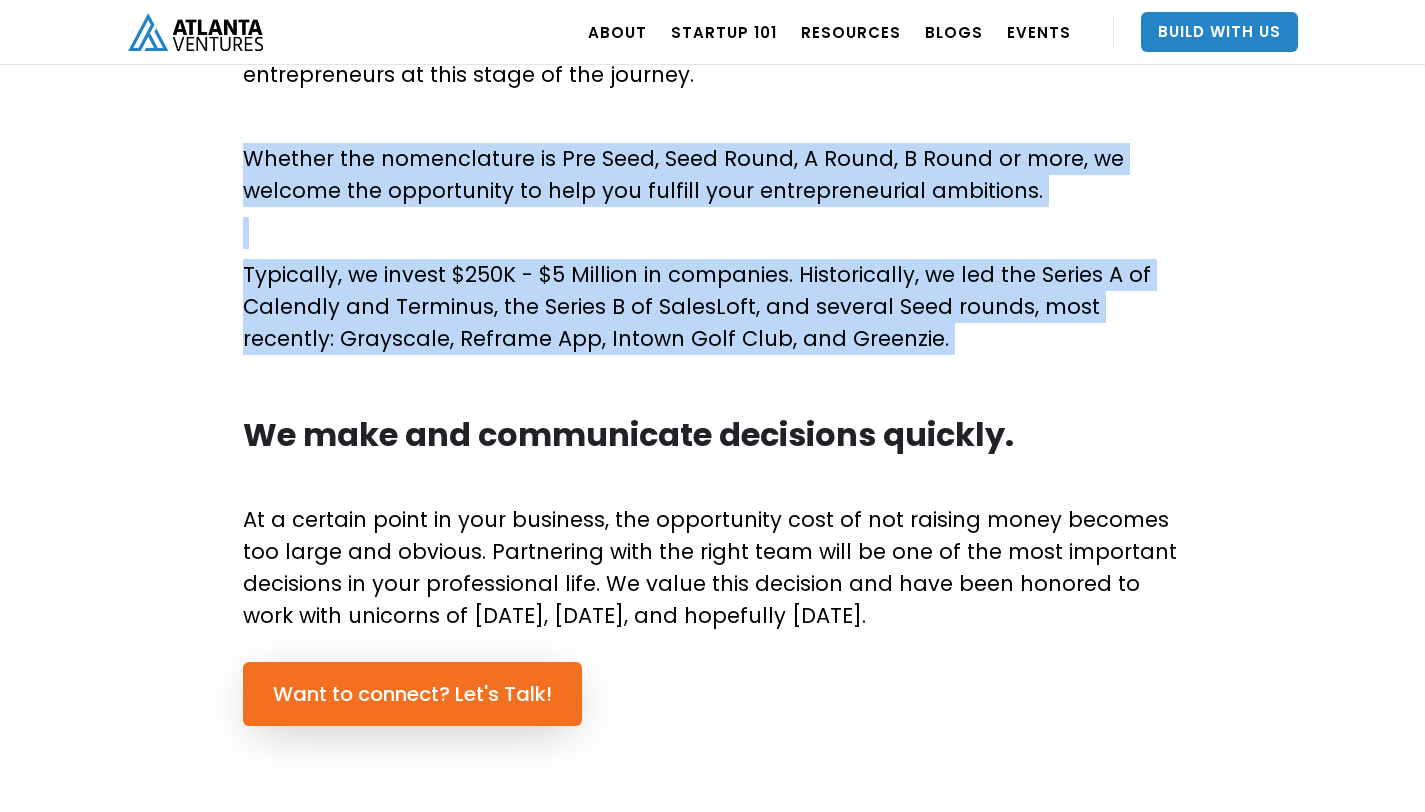 drag, startPoint x: 1439, startPoint y: 282, endPoint x: 1438, endPoint y: 364, distance: 82.006096 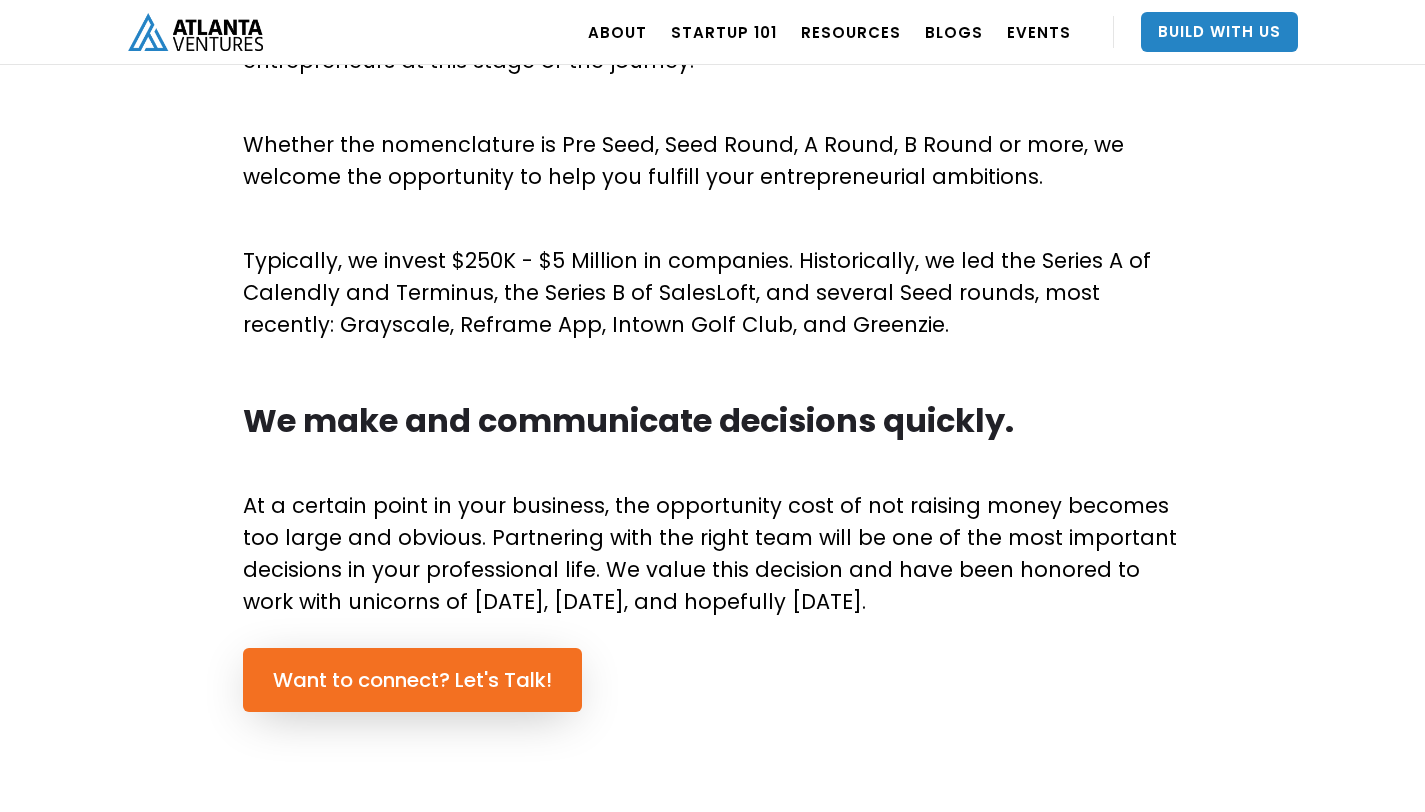 click on "We Help You Scale Getting those first paying customers is one of the toughest challenges for entrepreneurs. But once you've starting getting traction and proven authentic demand, the art of going to market meets science and vice versa. More data gives you insight into the size of your addressable market and you're your way to Product/Market fit. ‍ After achieving Product/Market fit, you may even find yourself well on your way to hitting a milestone very few companies ever reach: $1M in ARR. We love partnering with entrepreneurs at this stage of the journey.  ‍ Whether the nomenclature is Pre Seed, Seed Round, A Round, B Round or more, we welcome the opportunity to help you fulfill your entrepreneurial ambitions.  ‍ Typically, we invest $250K - $5 Million in companies. Historically, we led the Series A of Calendly and Terminus, the Series B of SalesLoft, and several Seed rounds, most recently: Grayscale, Reframe App, Intown Golf Club, and Greenzie.  ‍ We make and communicate decisions quickly. ‍" at bounding box center (713, 211) 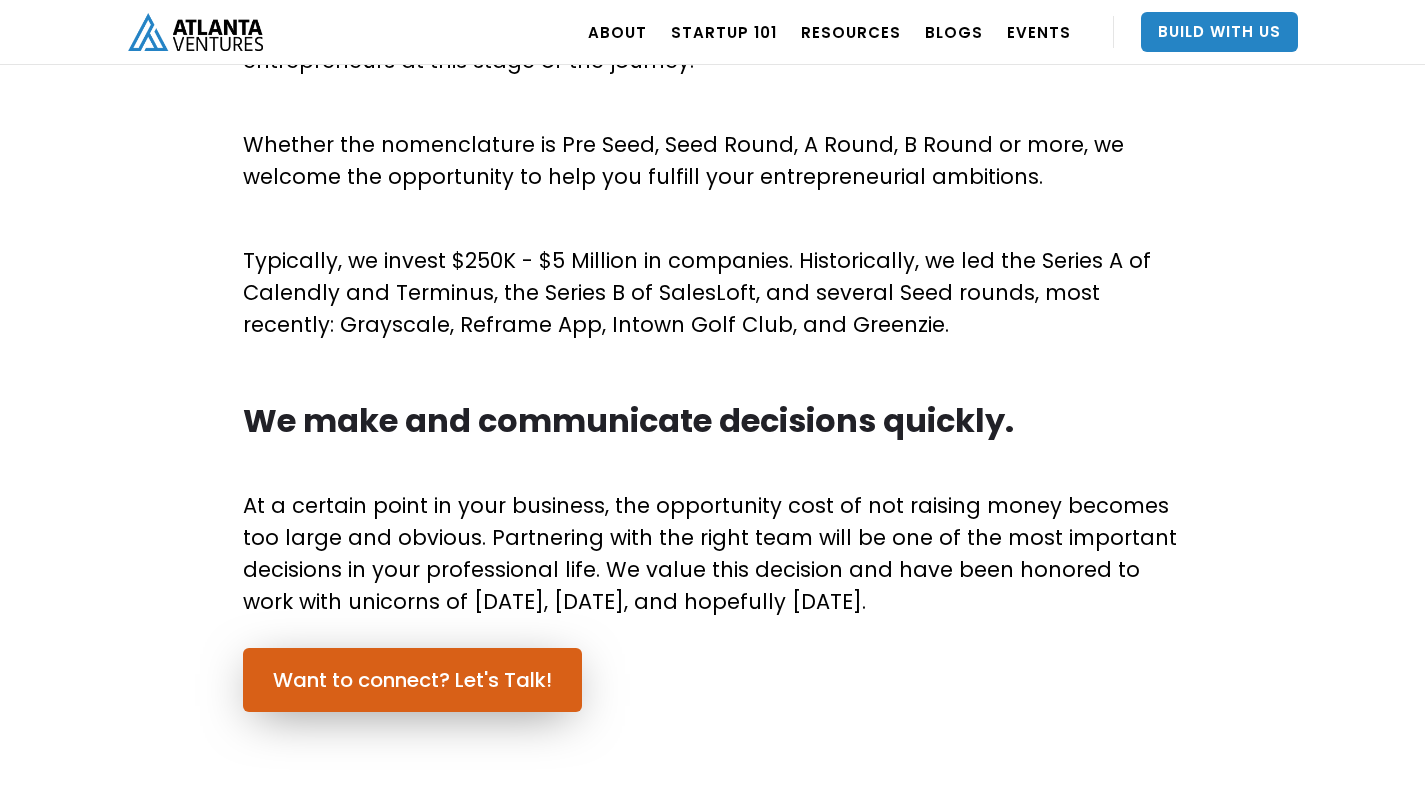 click on "Want to connect? Let's Talk!" at bounding box center [412, 680] 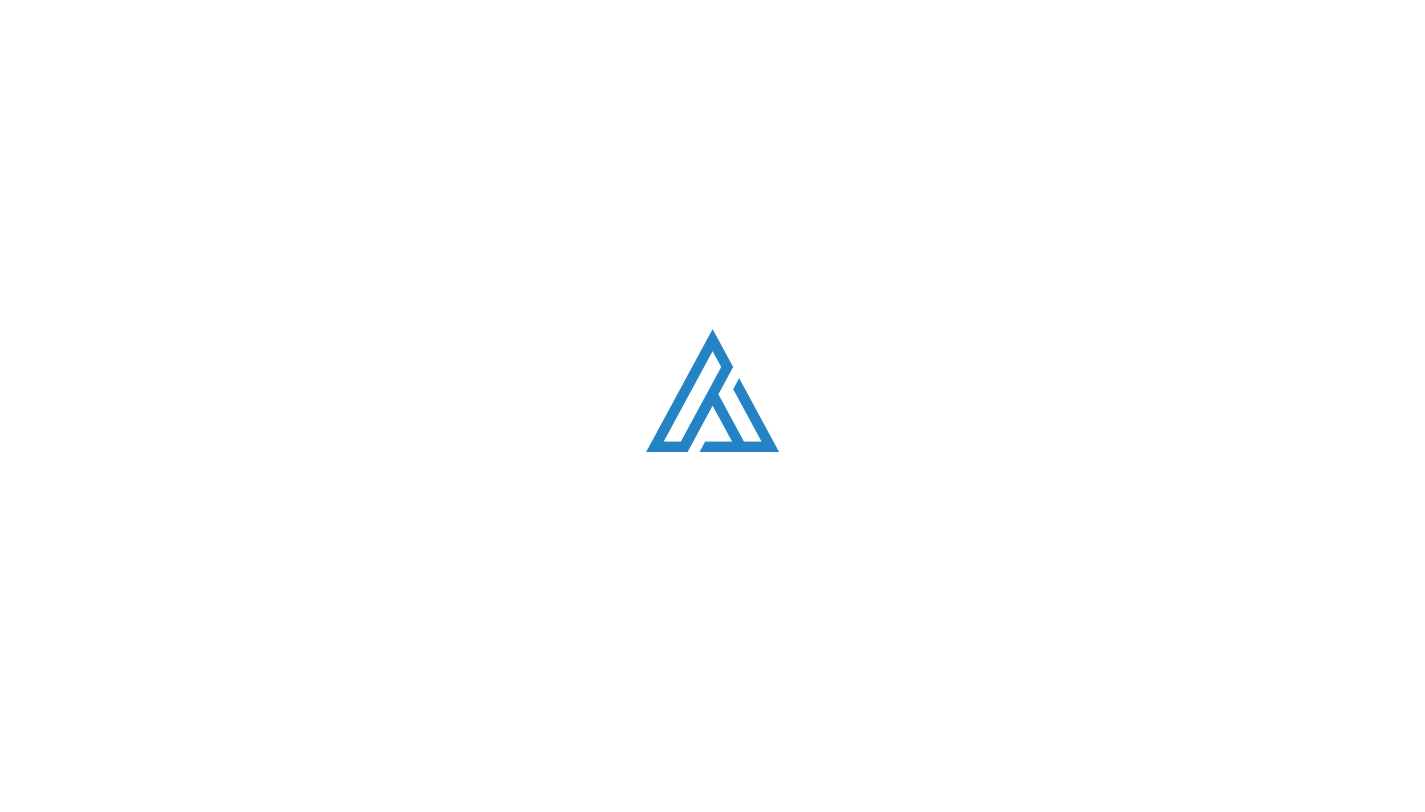 scroll, scrollTop: 5666, scrollLeft: 0, axis: vertical 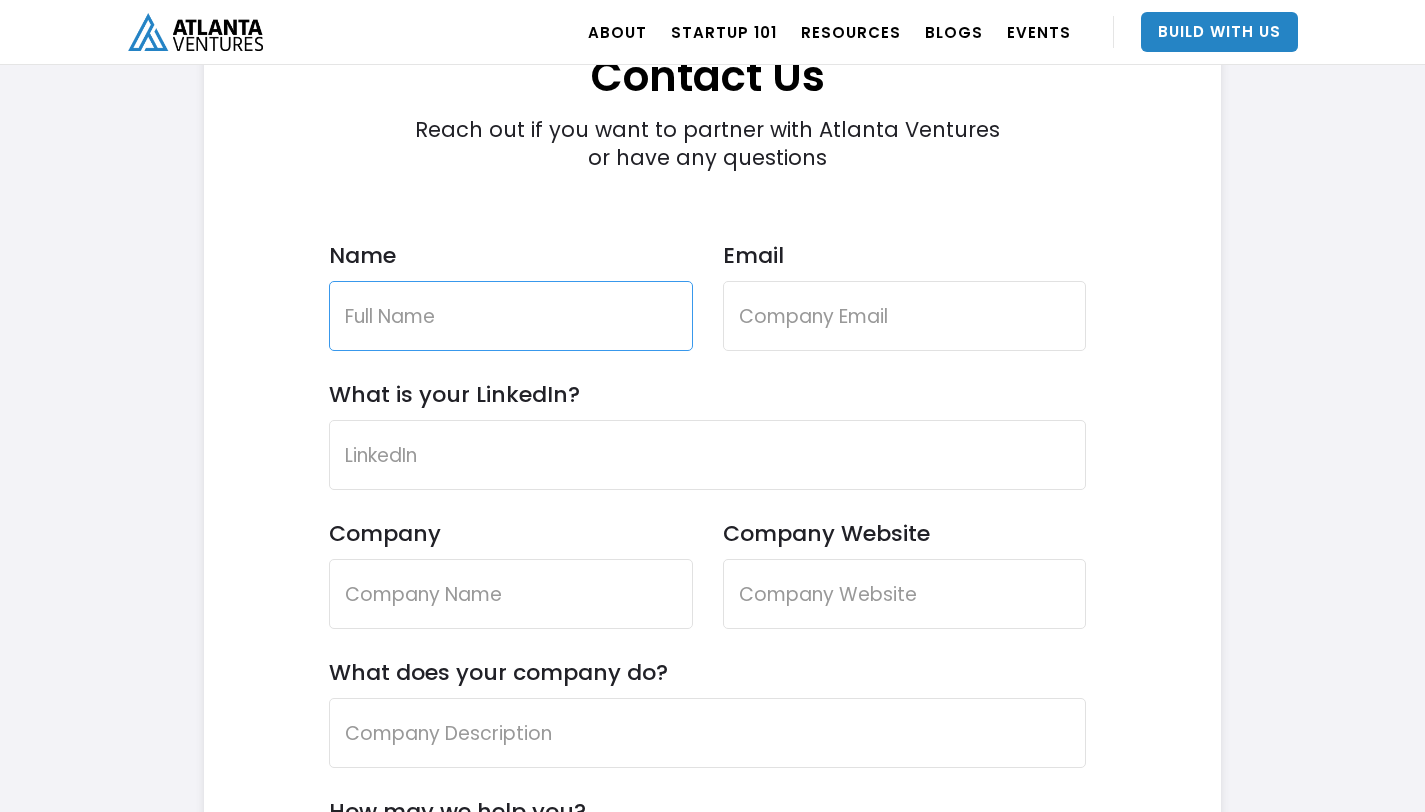 click on "Name" at bounding box center (511, 316) 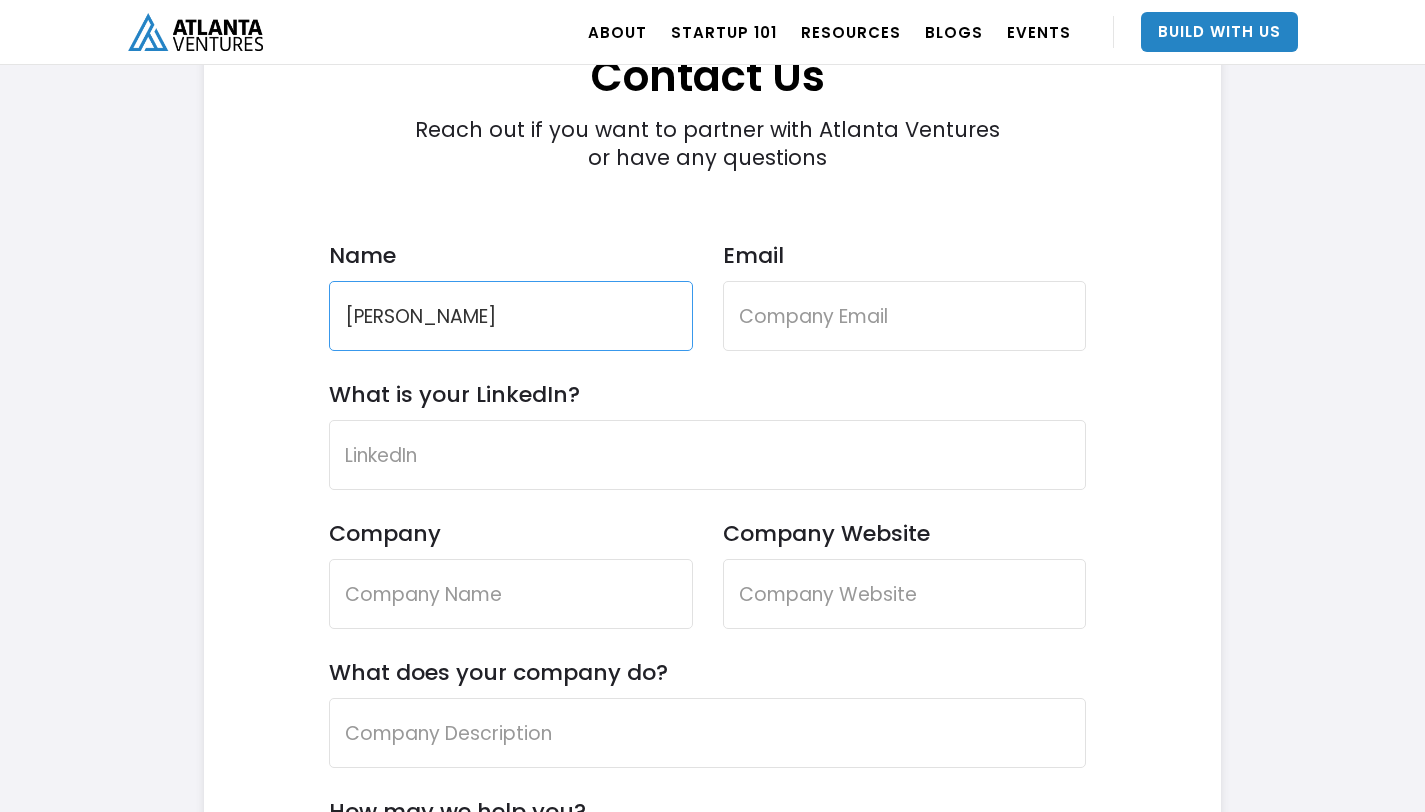 type on "[PERSON_NAME]" 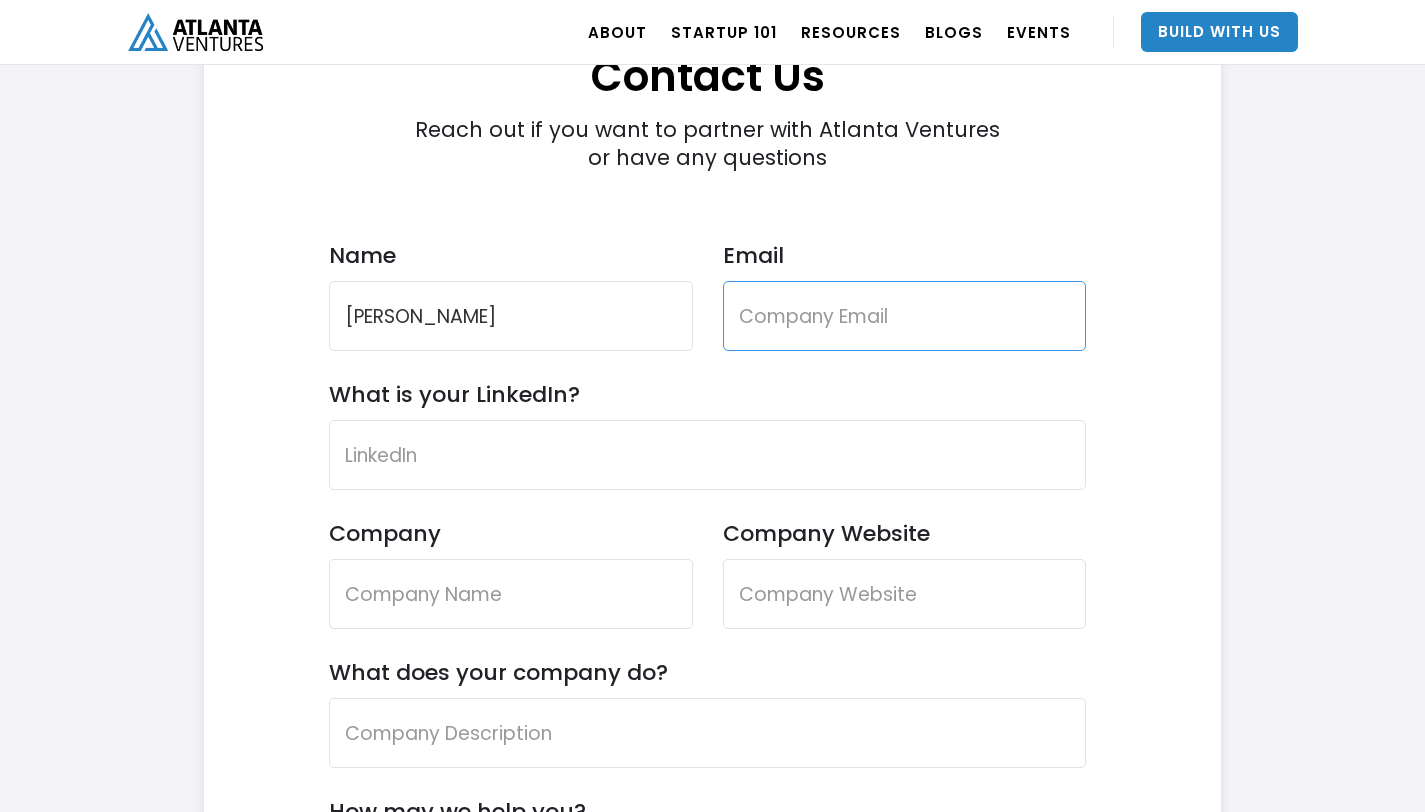 click on "Email" at bounding box center [905, 316] 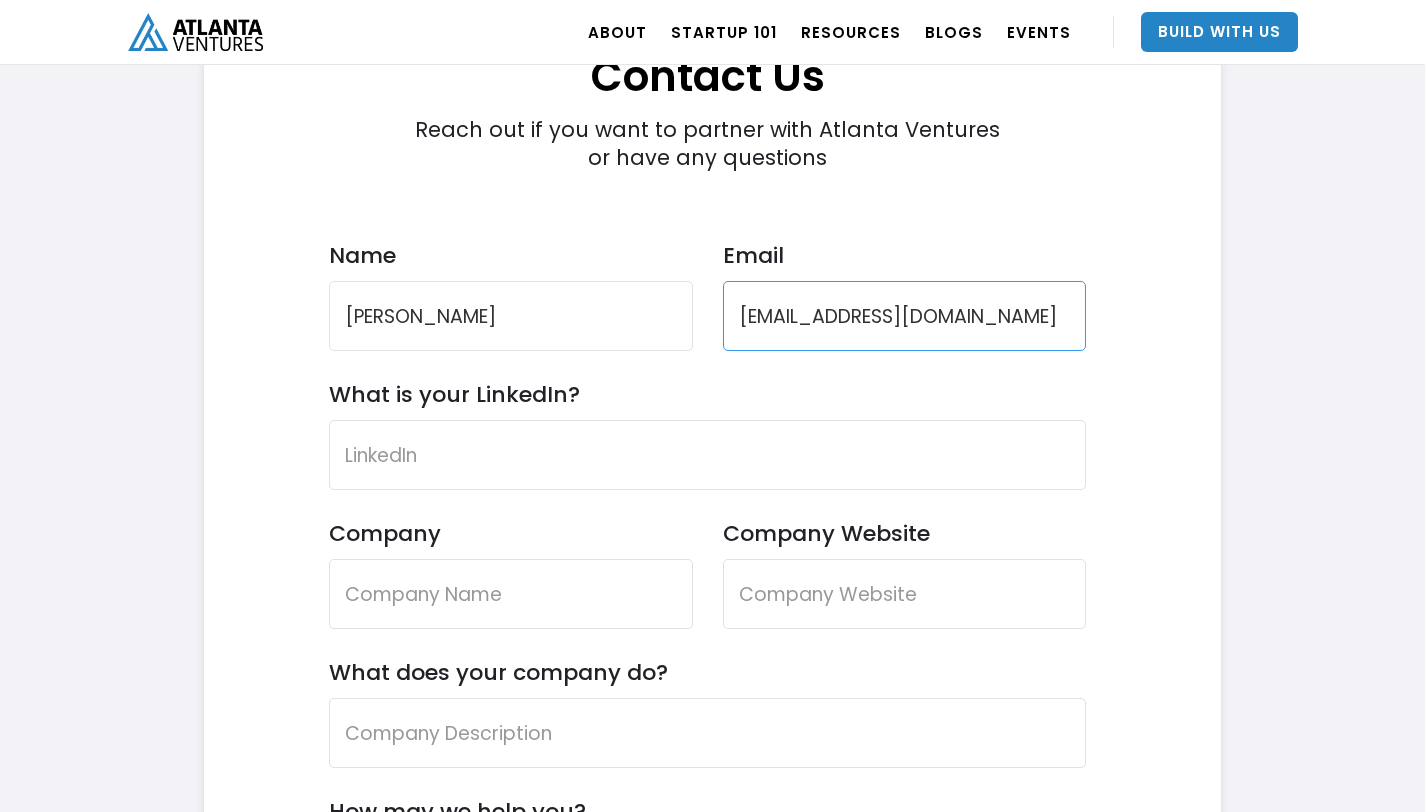 type on "[EMAIL_ADDRESS][DOMAIN_NAME]" 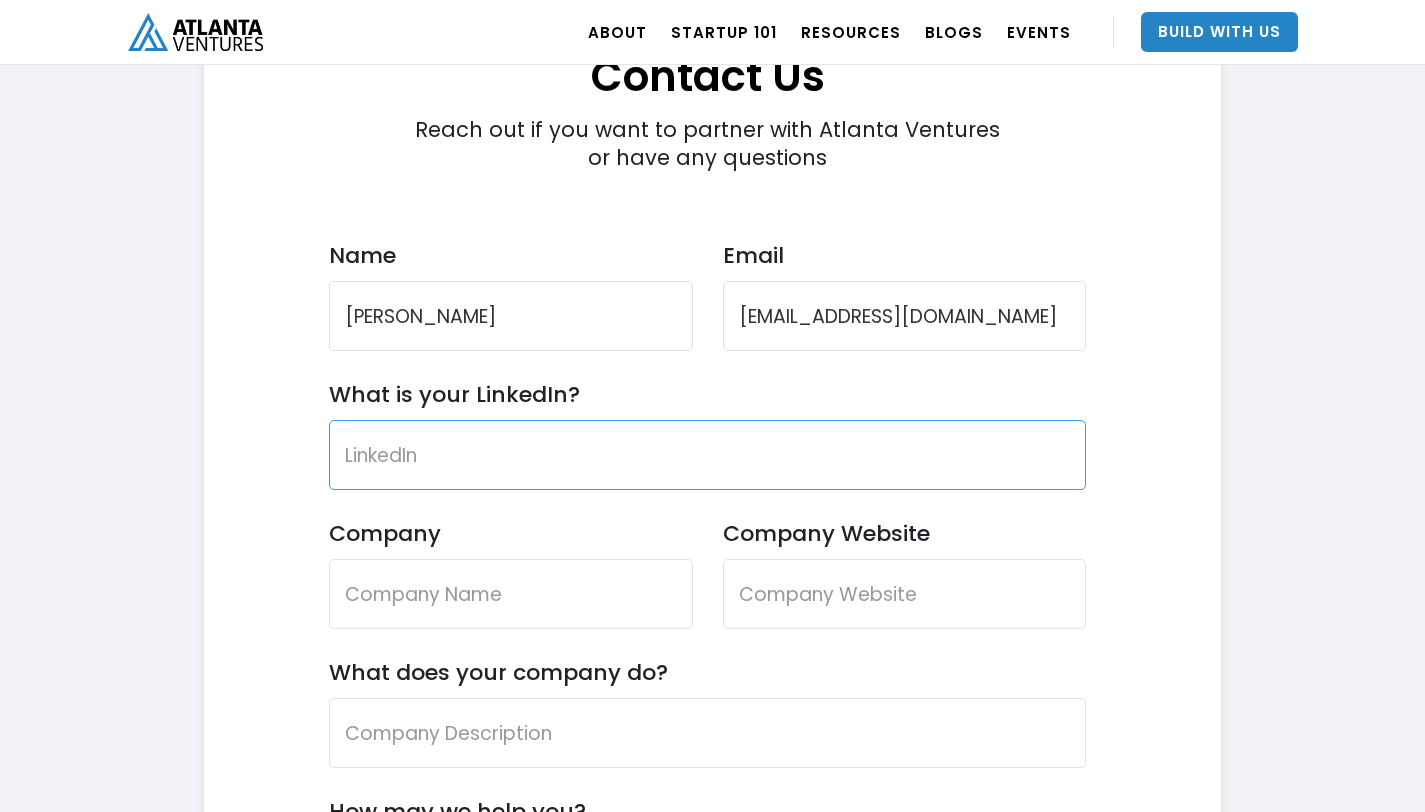 click on "What is your LinkedIn?" at bounding box center (708, 455) 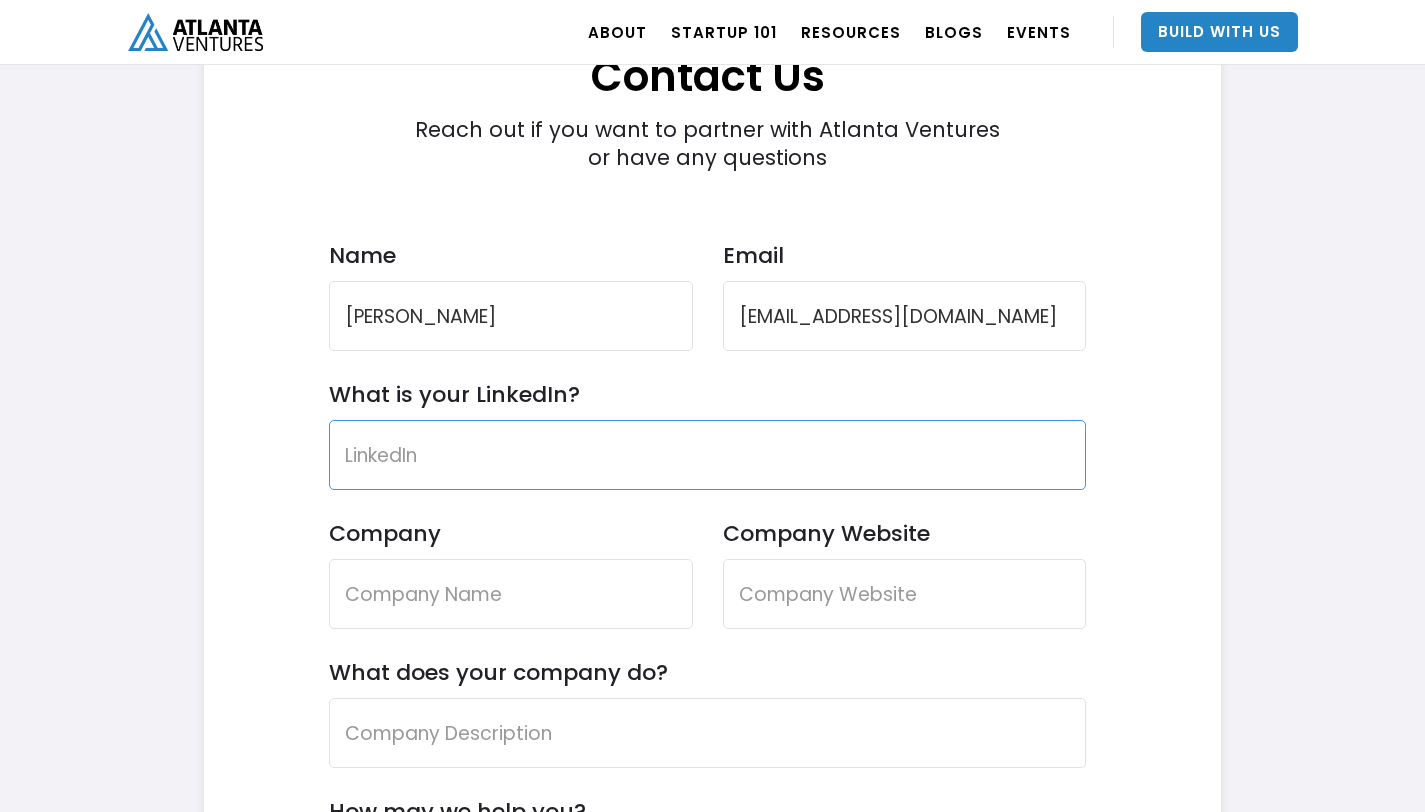 click on "What is your LinkedIn?" at bounding box center (708, 455) 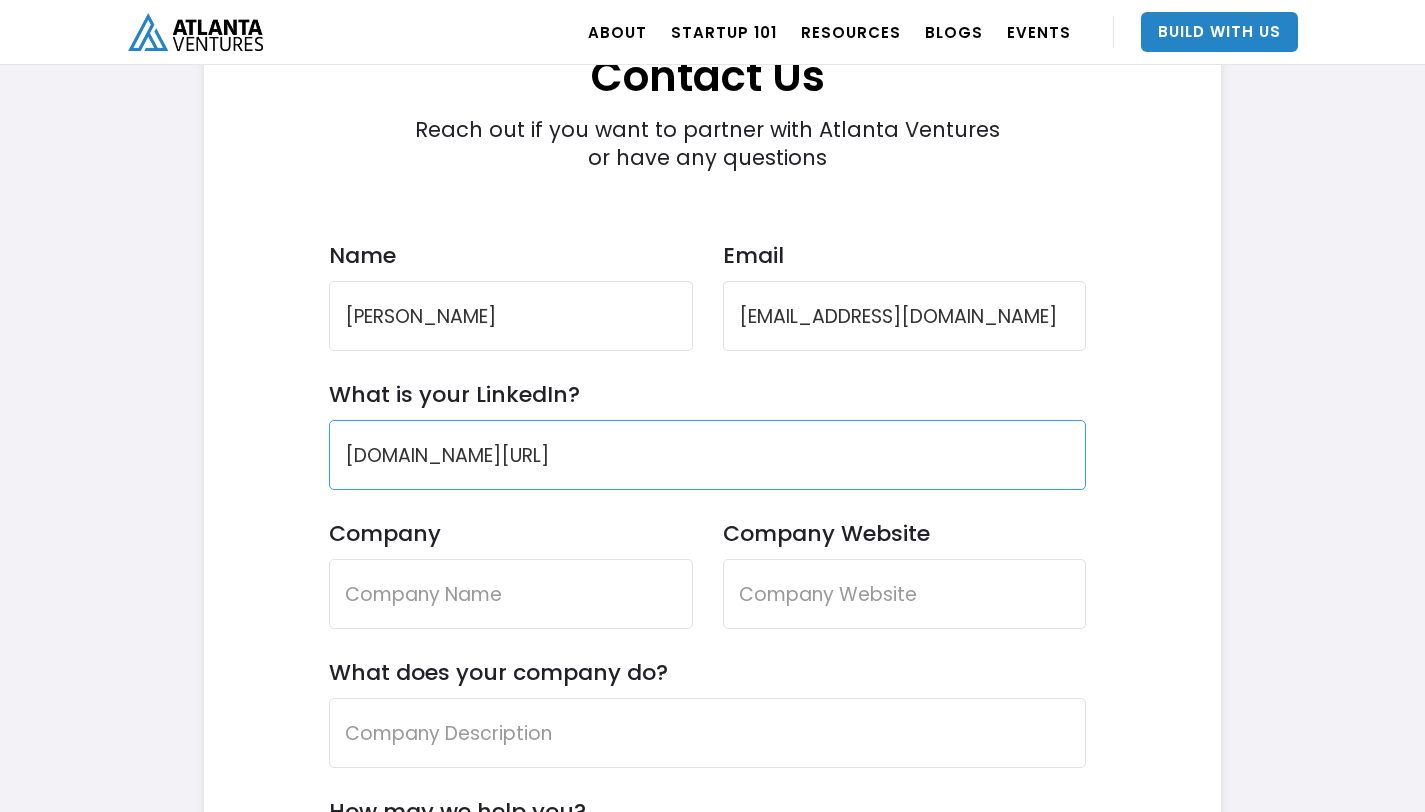 type on "[DOMAIN_NAME][URL]" 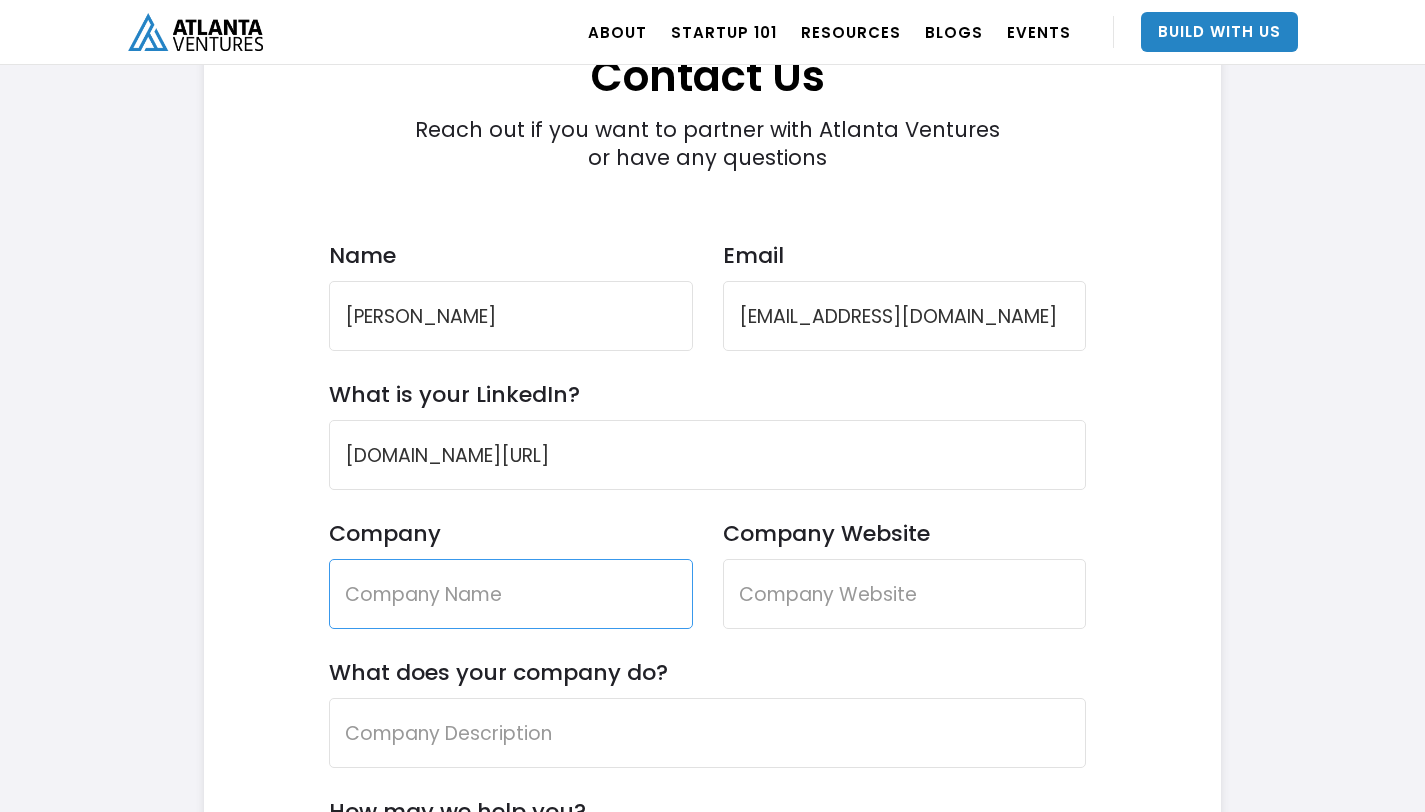 click on "Company" at bounding box center (511, 594) 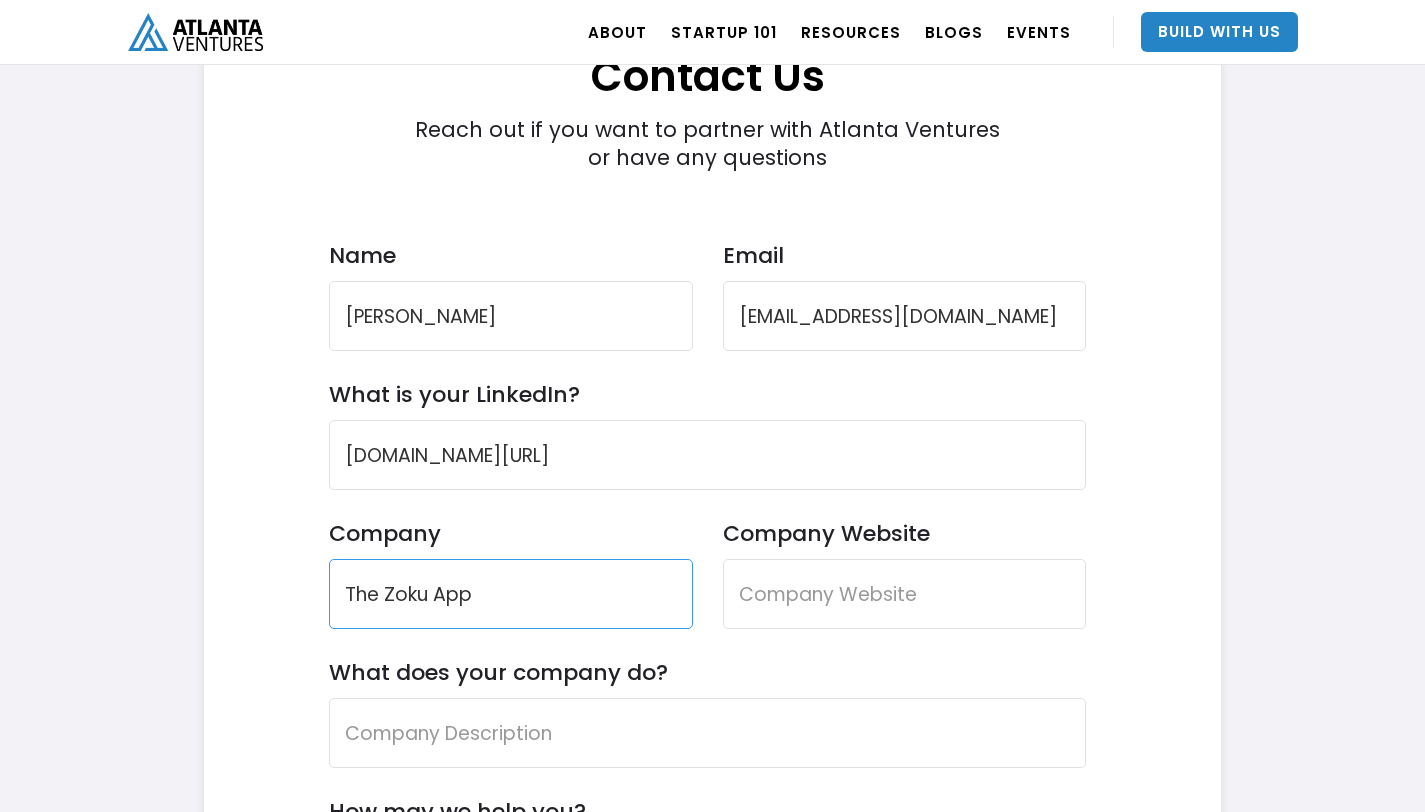 type on "The Zoku App" 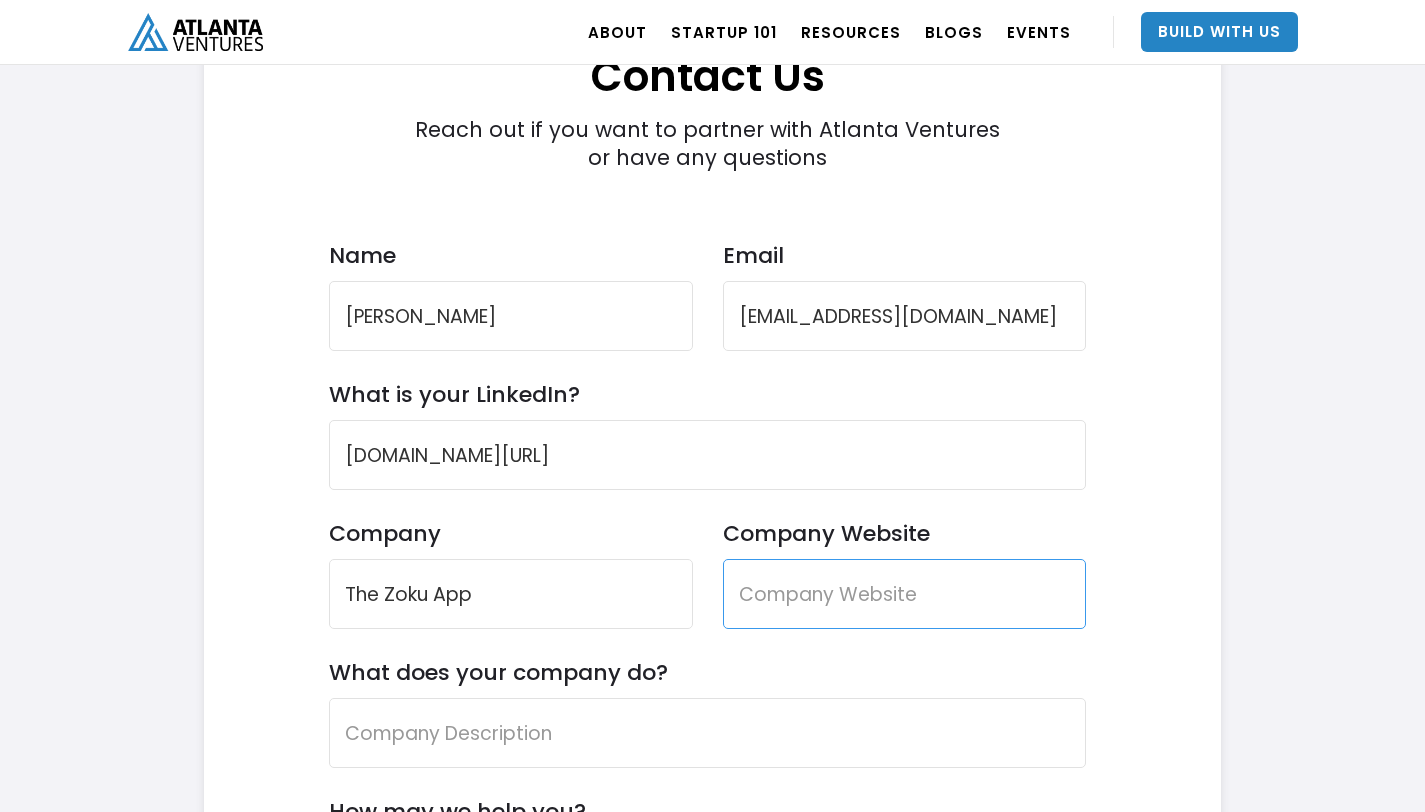 click on "Company Website" at bounding box center [905, 594] 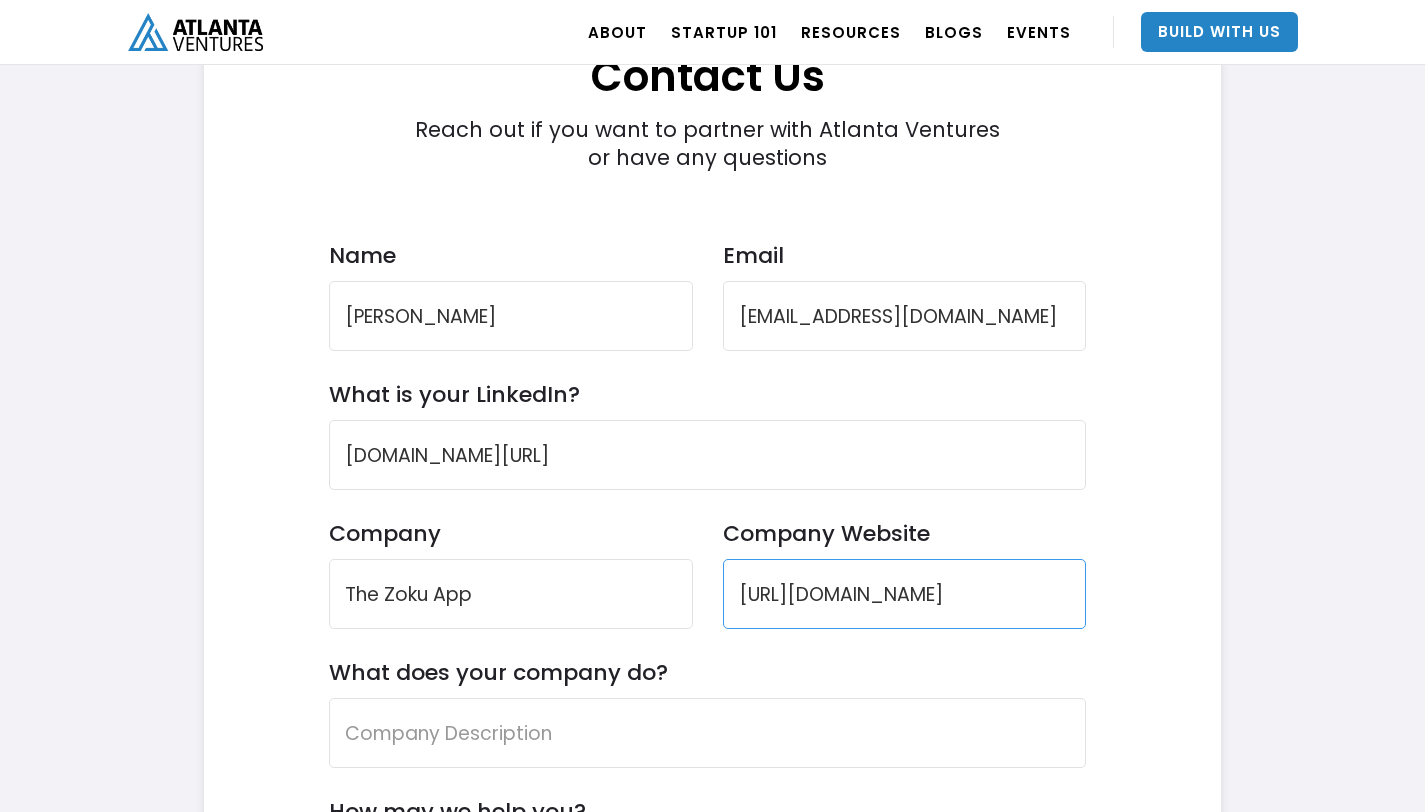 scroll, scrollTop: 0, scrollLeft: 201, axis: horizontal 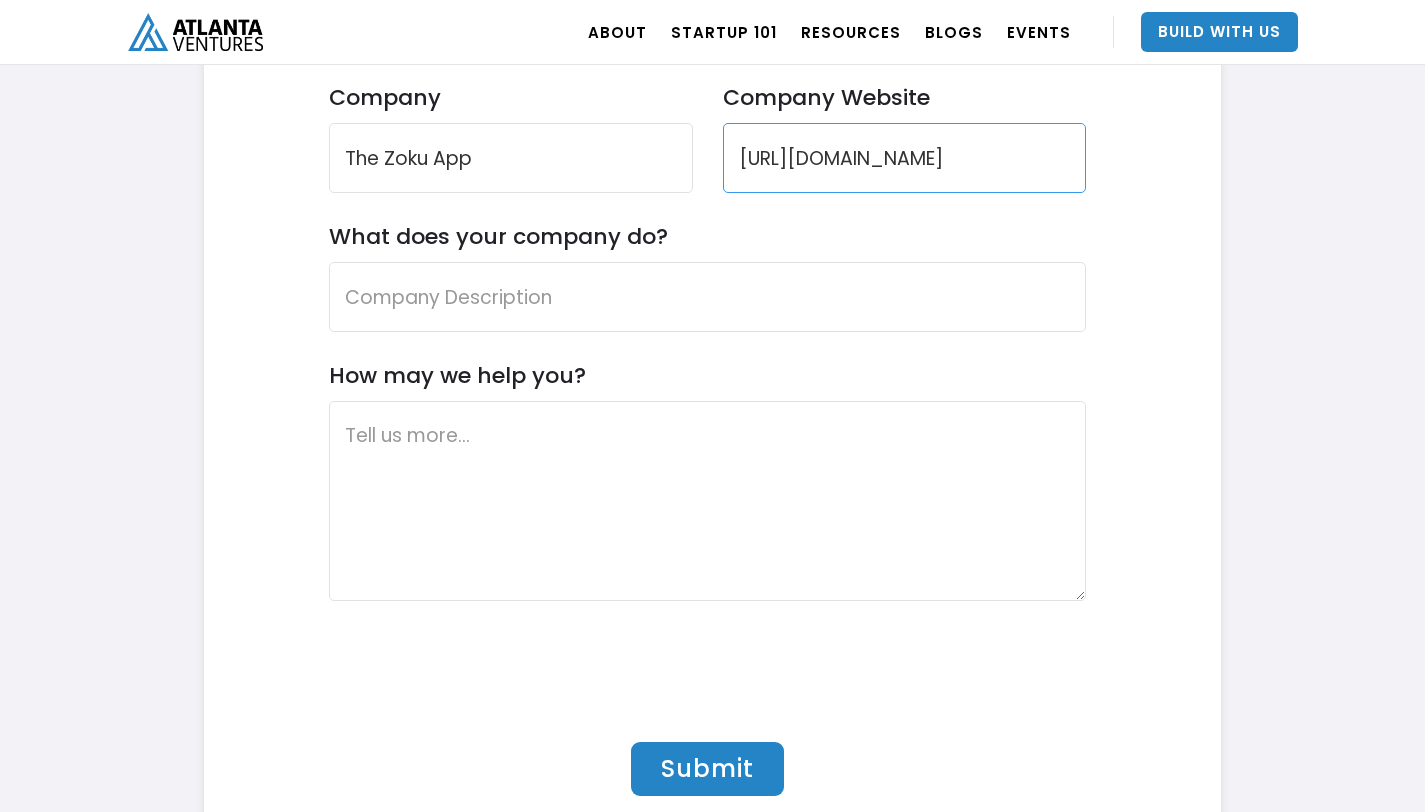 type on "[URL][DOMAIN_NAME]" 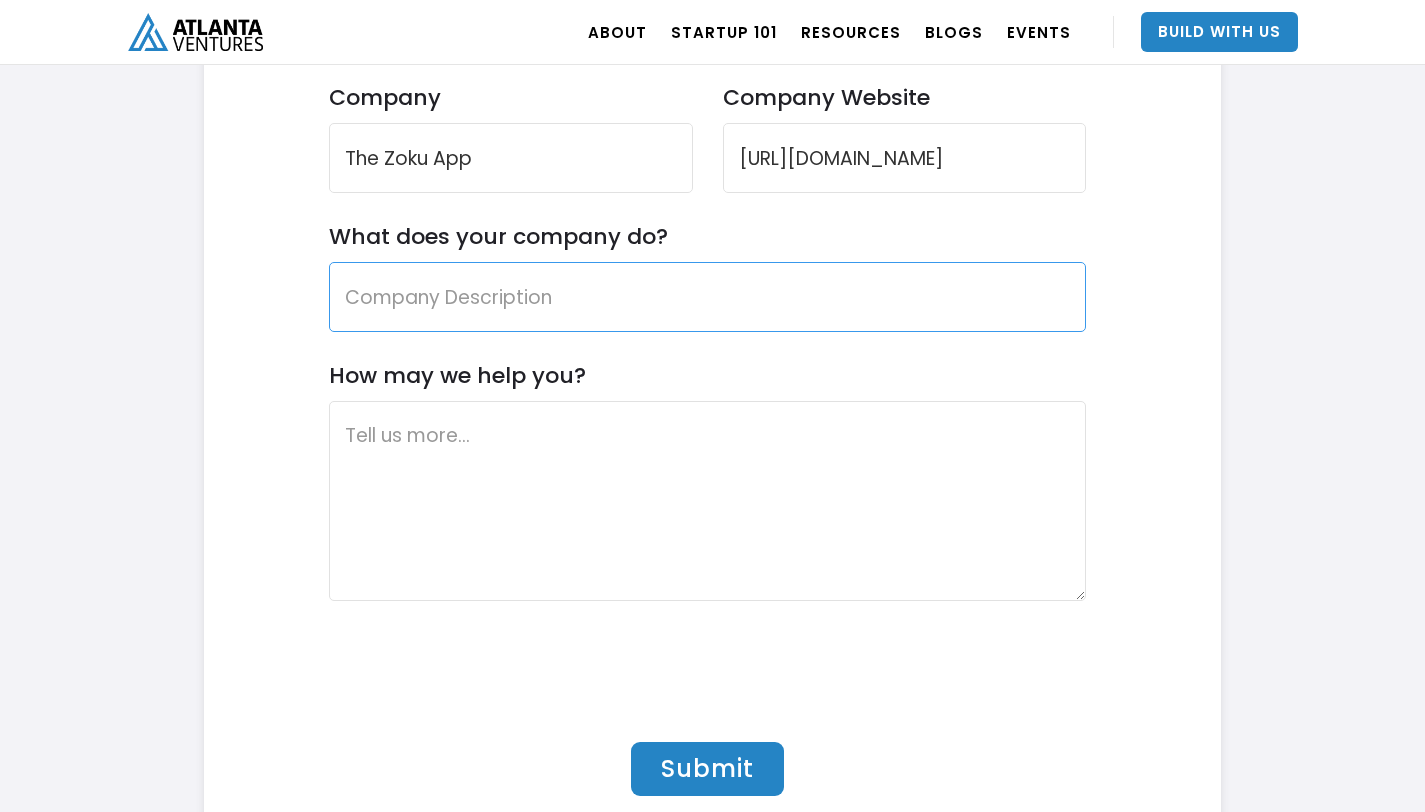 click on "What does your company do?" at bounding box center [708, 297] 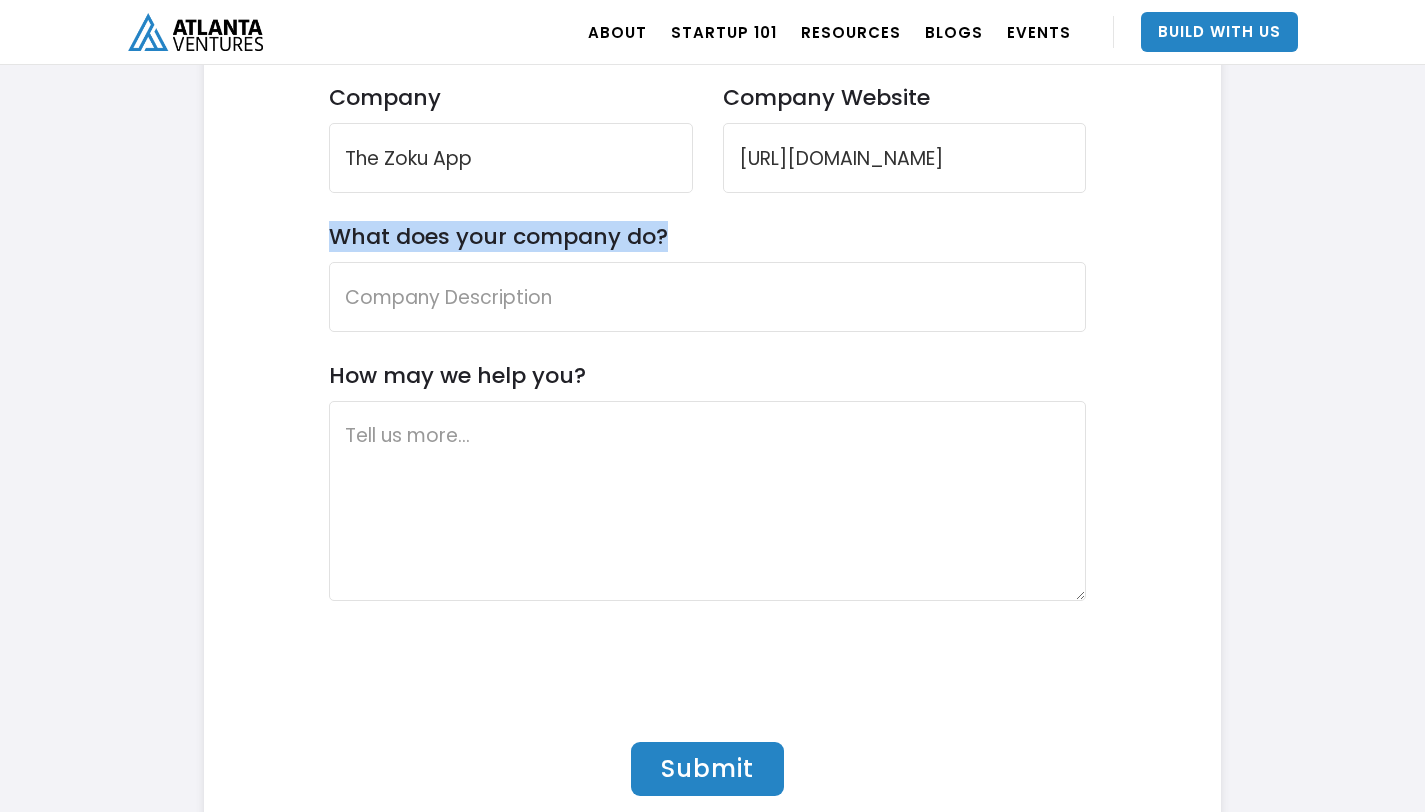 drag, startPoint x: 660, startPoint y: 241, endPoint x: 335, endPoint y: 224, distance: 325.4443 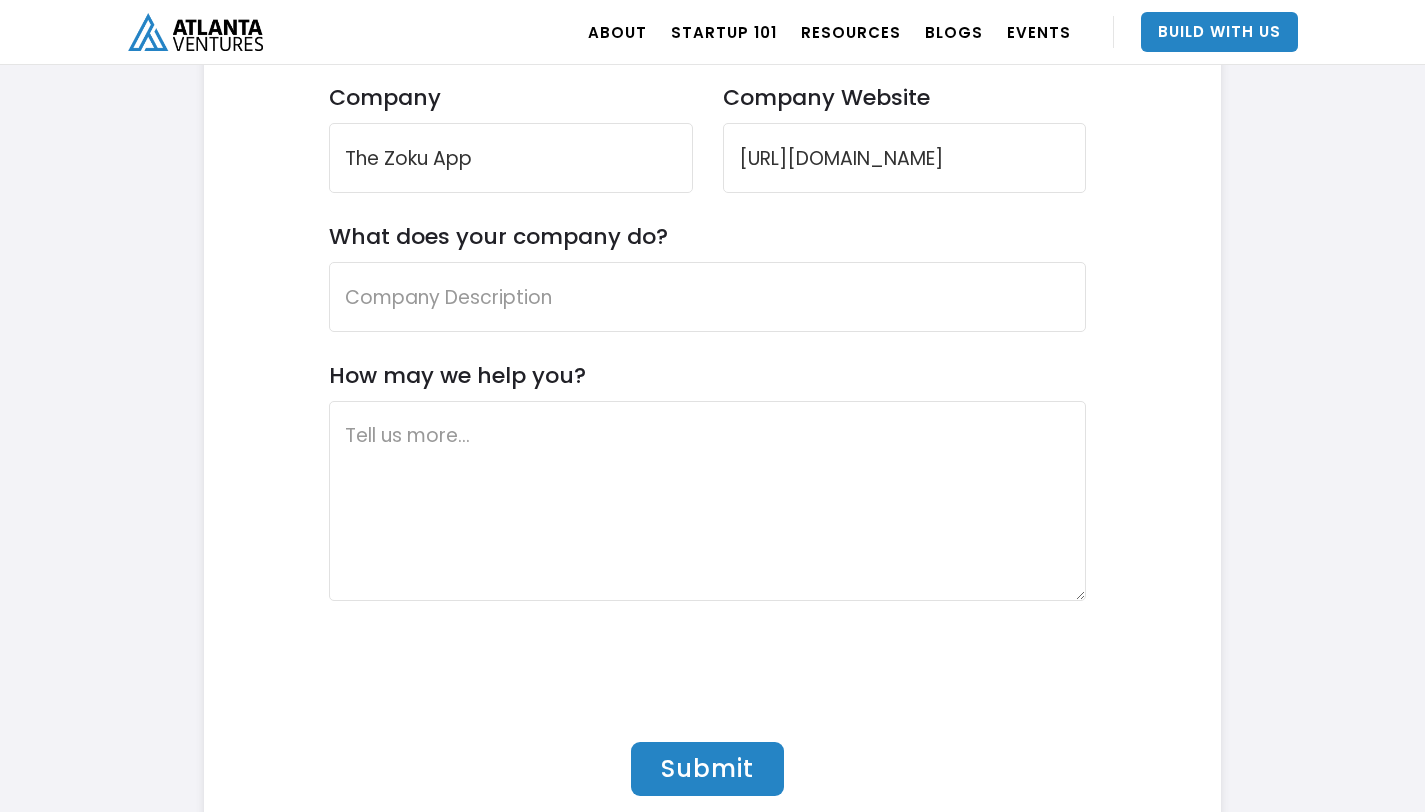 click on "Contact Us Reach out if you want to partner with Atlanta Ventures or have any questions Name [PERSON_NAME] Email [EMAIL_ADDRESS][DOMAIN_NAME] What is your LinkedIn? [DOMAIN_NAME][URL] Company The Zoku App Company Website [URL][DOMAIN_NAME] What does your company do? How may we help you? Submit" at bounding box center [708, 213] 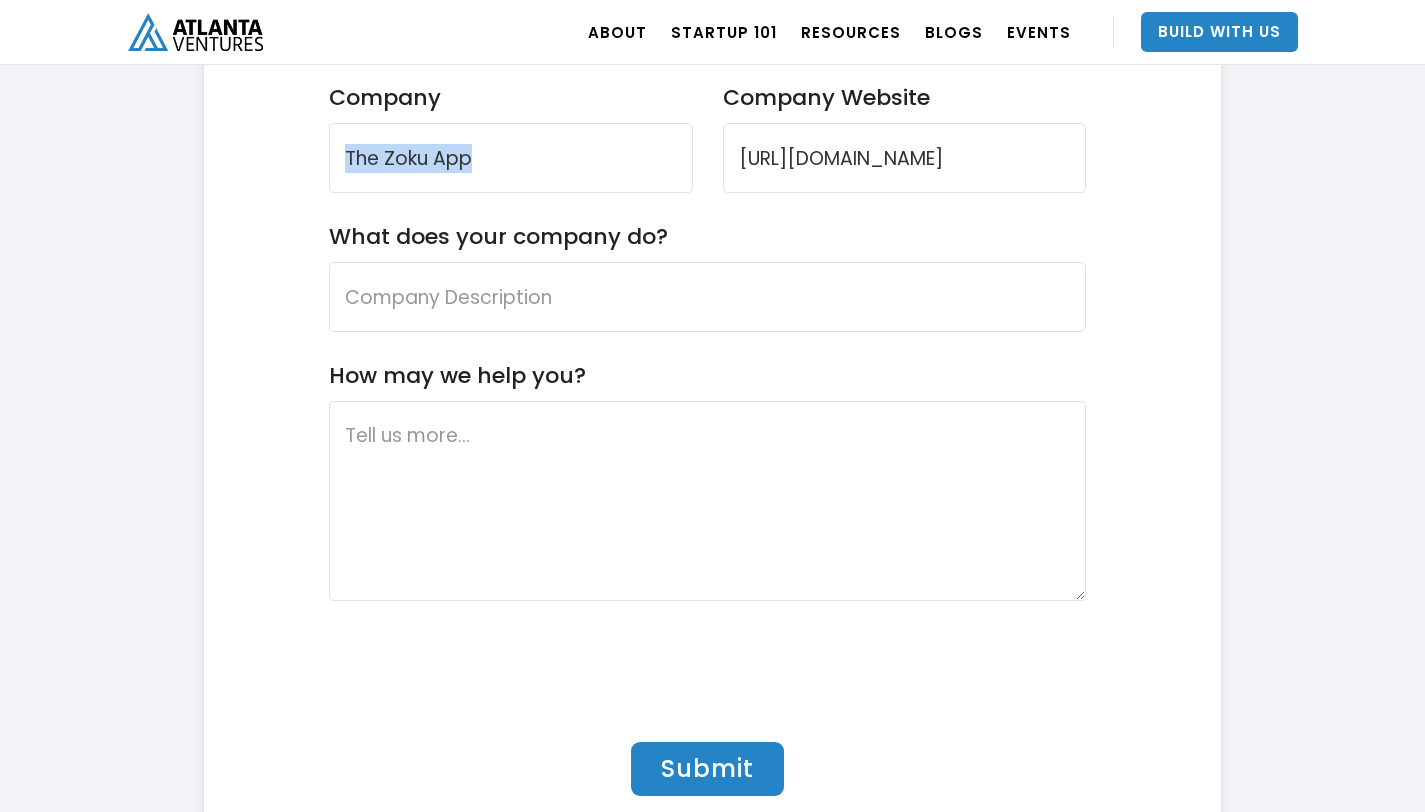 drag, startPoint x: 709, startPoint y: 241, endPoint x: 236, endPoint y: 219, distance: 473.51135 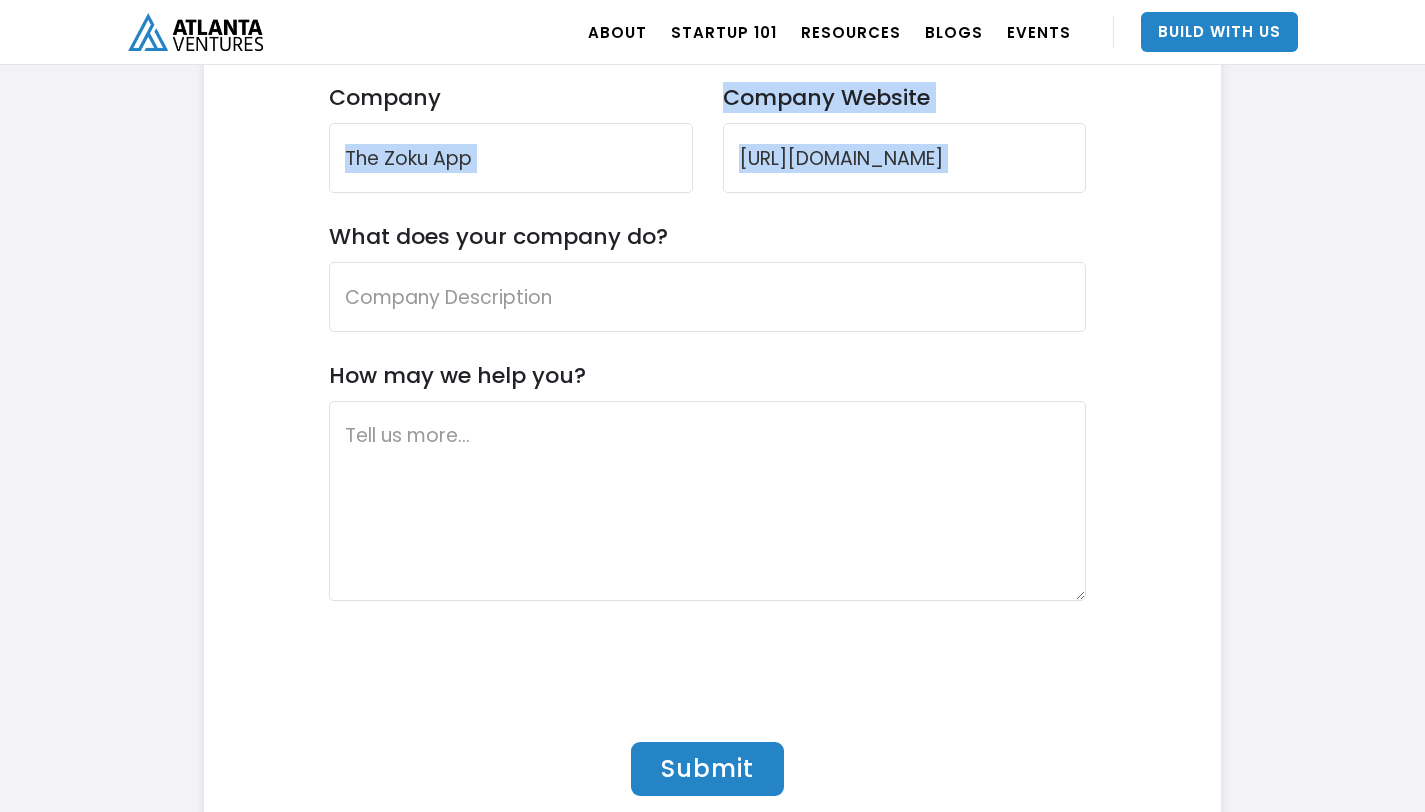 drag, startPoint x: 688, startPoint y: 236, endPoint x: 398, endPoint y: 228, distance: 290.11032 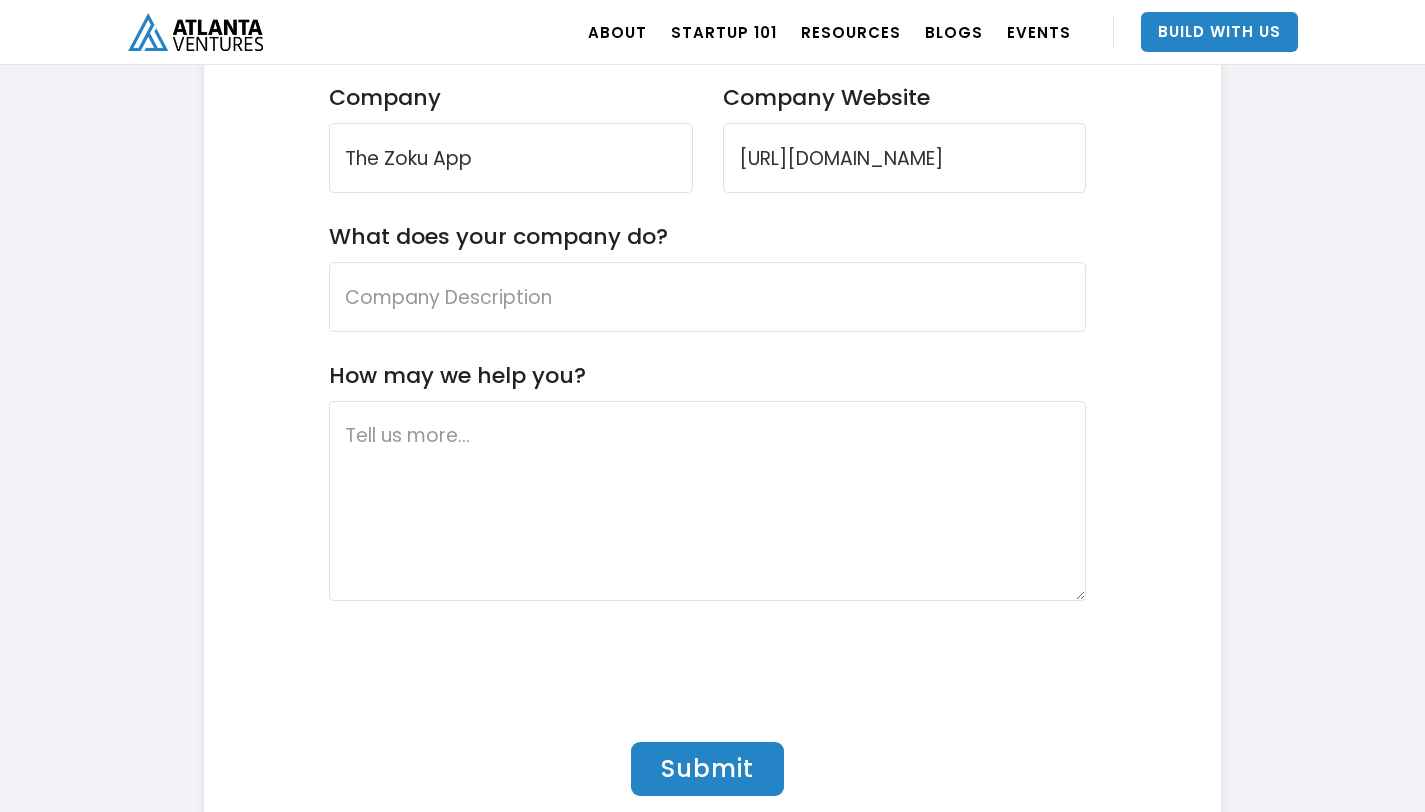 click on "What does your company do?" at bounding box center [498, 236] 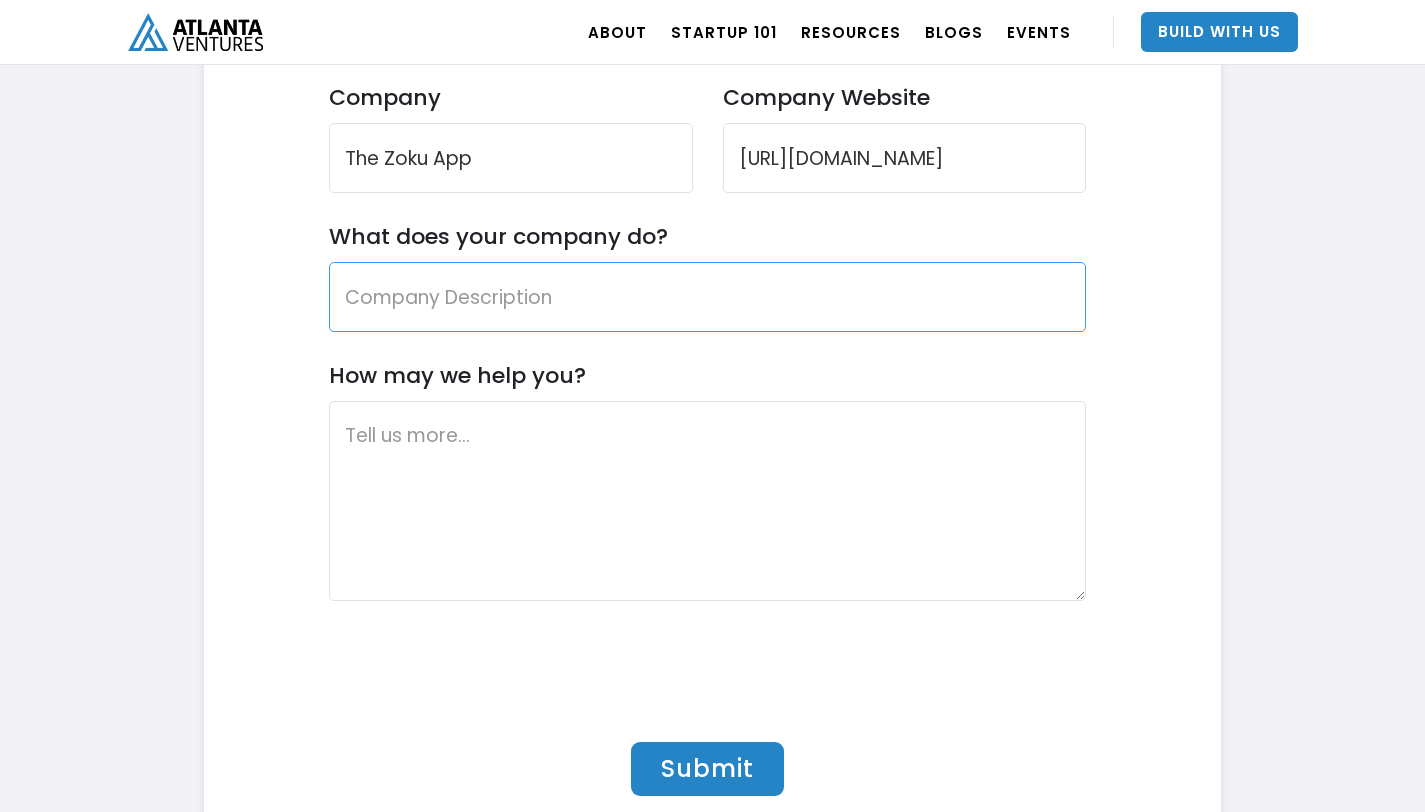 click on "What does your company do?" at bounding box center [708, 297] 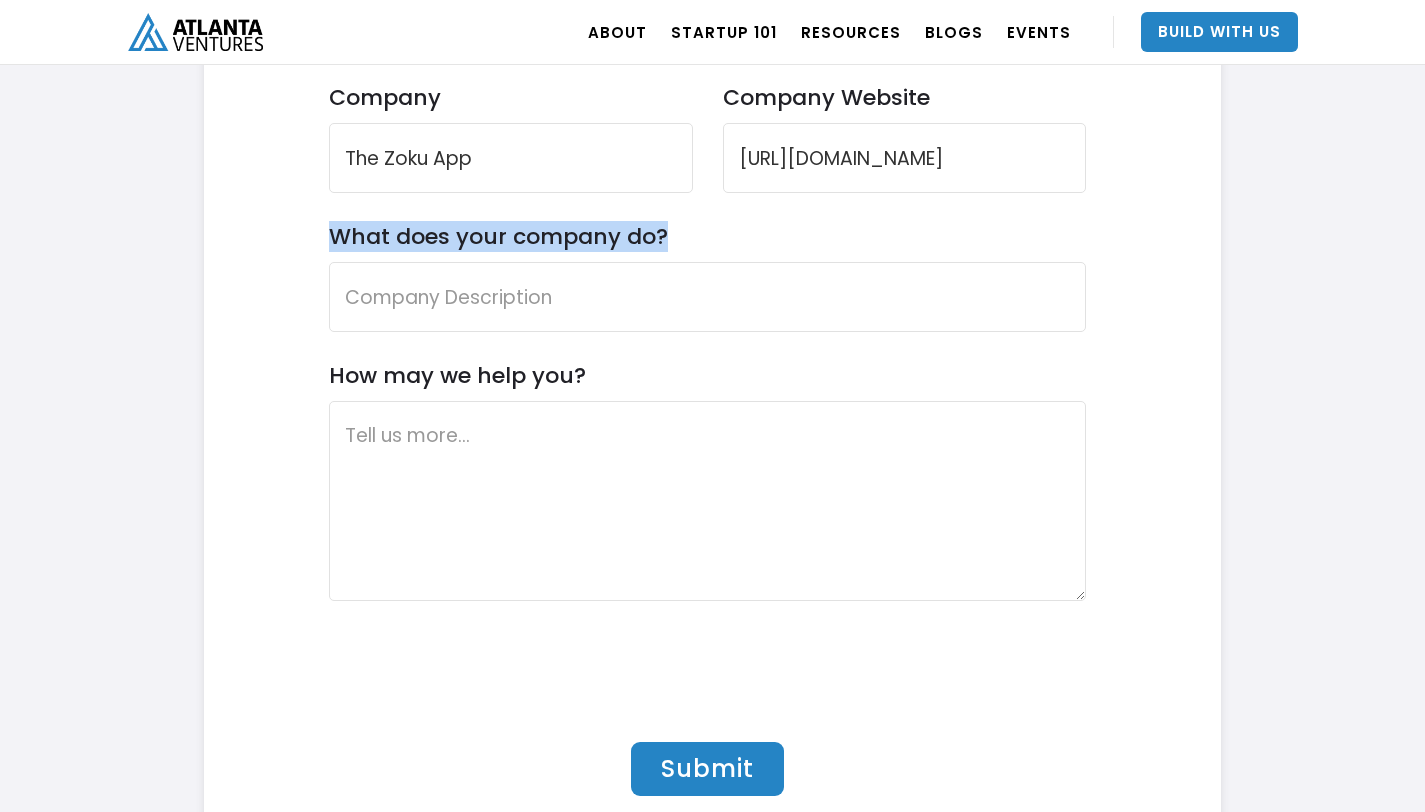 drag, startPoint x: 667, startPoint y: 242, endPoint x: 328, endPoint y: 233, distance: 339.11945 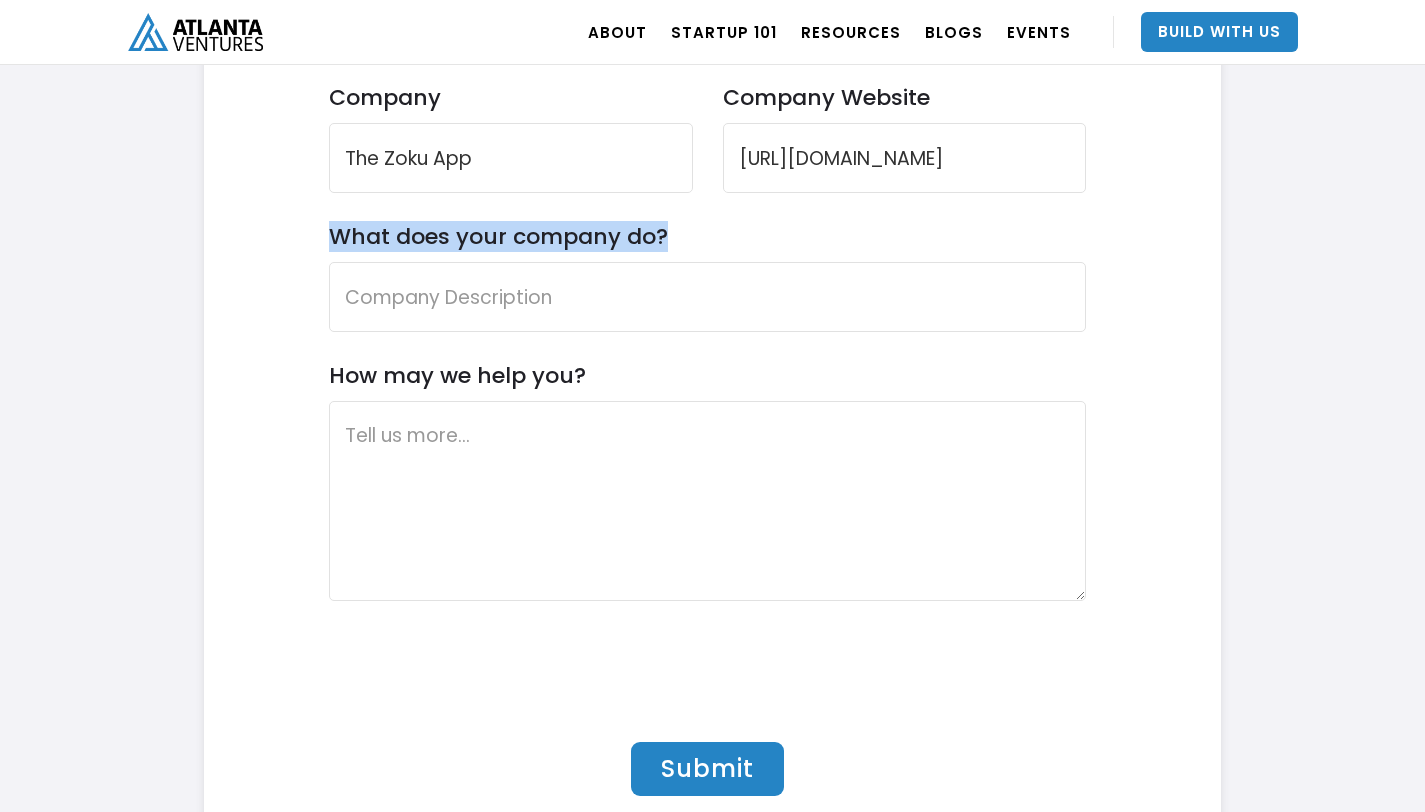 click on "Contact Us Reach out if you want to partner with Atlanta Ventures or have any questions Name [PERSON_NAME] Email [EMAIL_ADDRESS][DOMAIN_NAME] What is your LinkedIn? [DOMAIN_NAME][URL] Company The Zoku App Company Website [URL][DOMAIN_NAME] What does your company do? How may we help you? Submit Thank you! Your question has been received. Oops! Something went wrong while submitting the form." at bounding box center (707, 203) 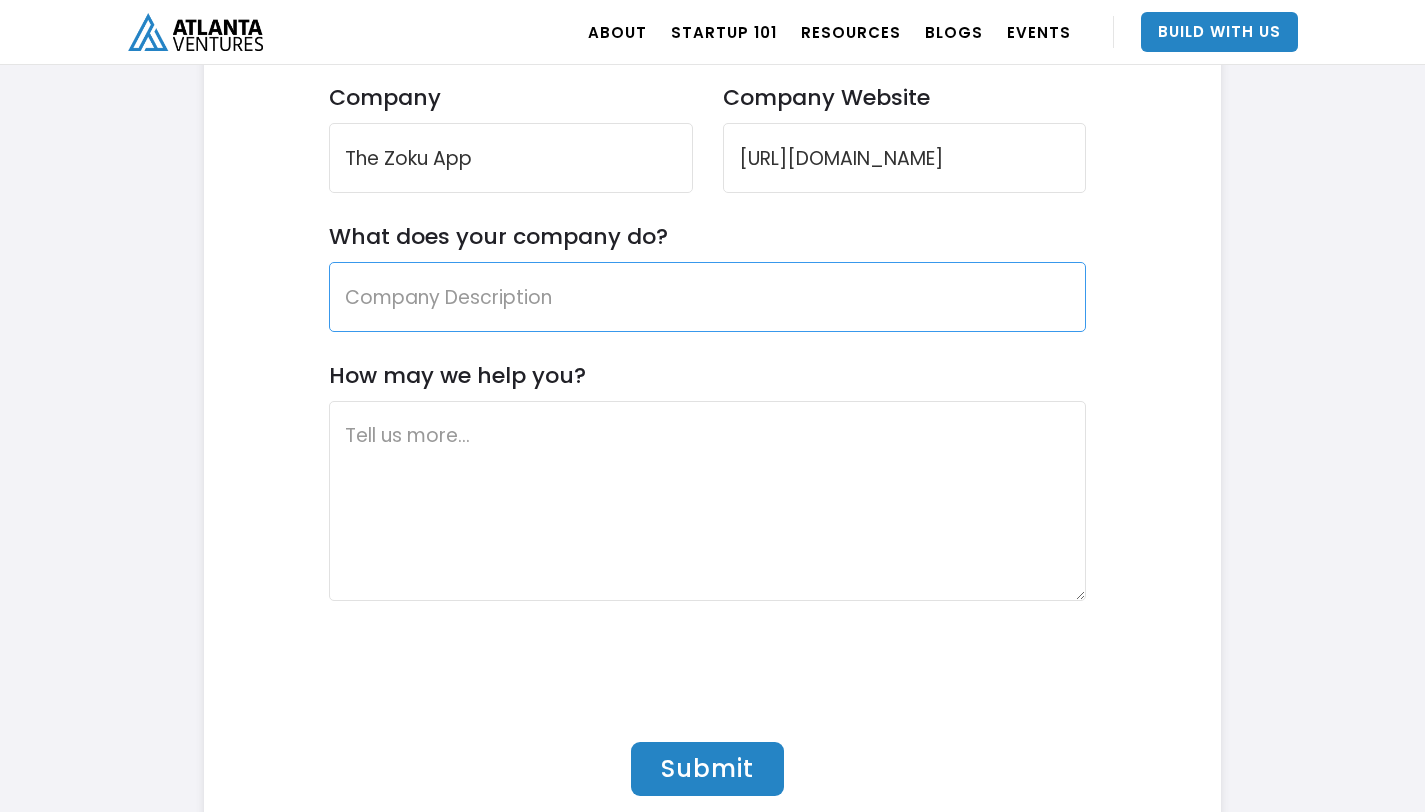 click on "What does your company do?" at bounding box center (708, 297) 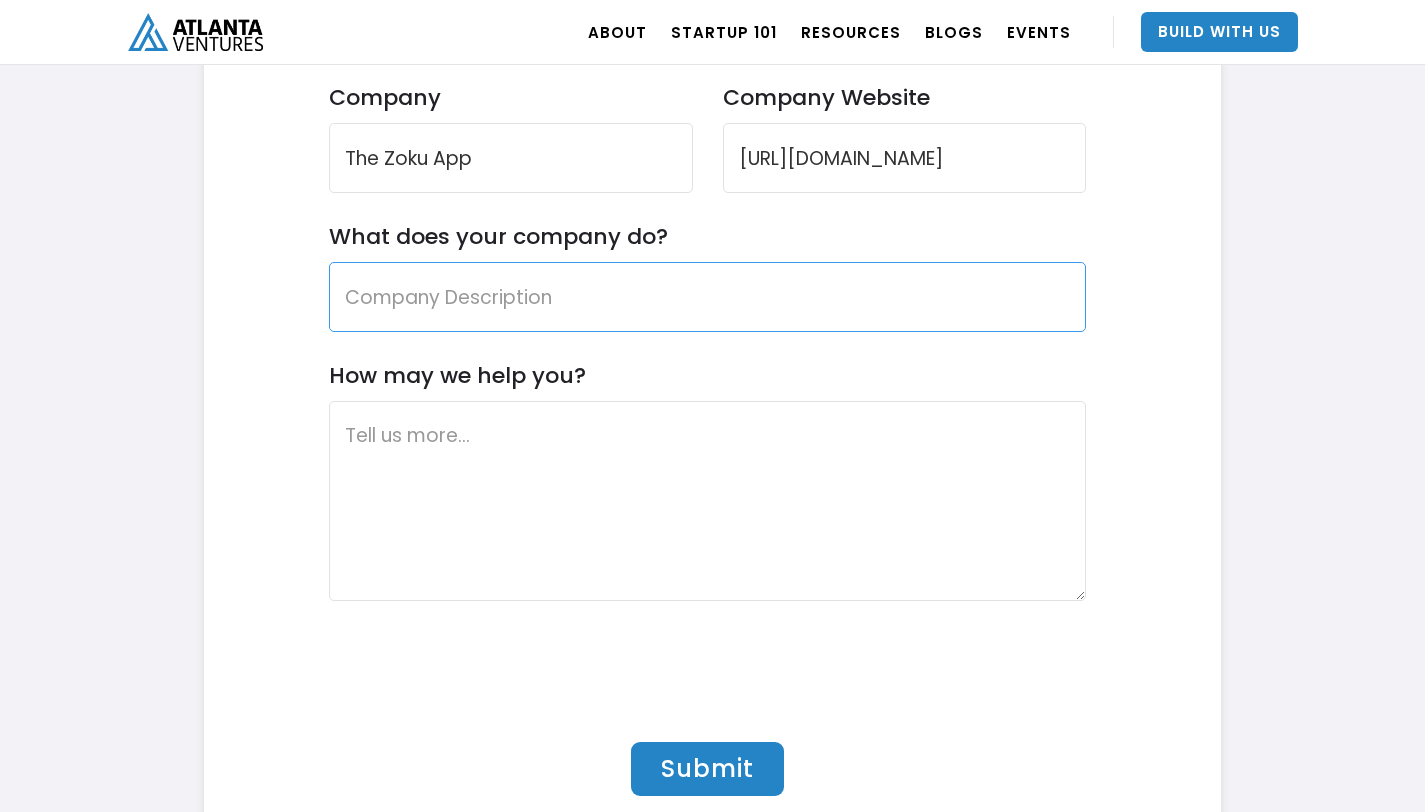 paste on "Zoku is a mystery event and activity discovery app that curates local experiences for Gen Z and Millennials. Users receive clues leading them to fun, unique activities without knowing the full details until they arrive—making everyday life feel more spontaneous and exciting. Businesses subscribe to be featured on the app, gaining exposure to new audiences, while users enjoy a gamified way to explore their city." 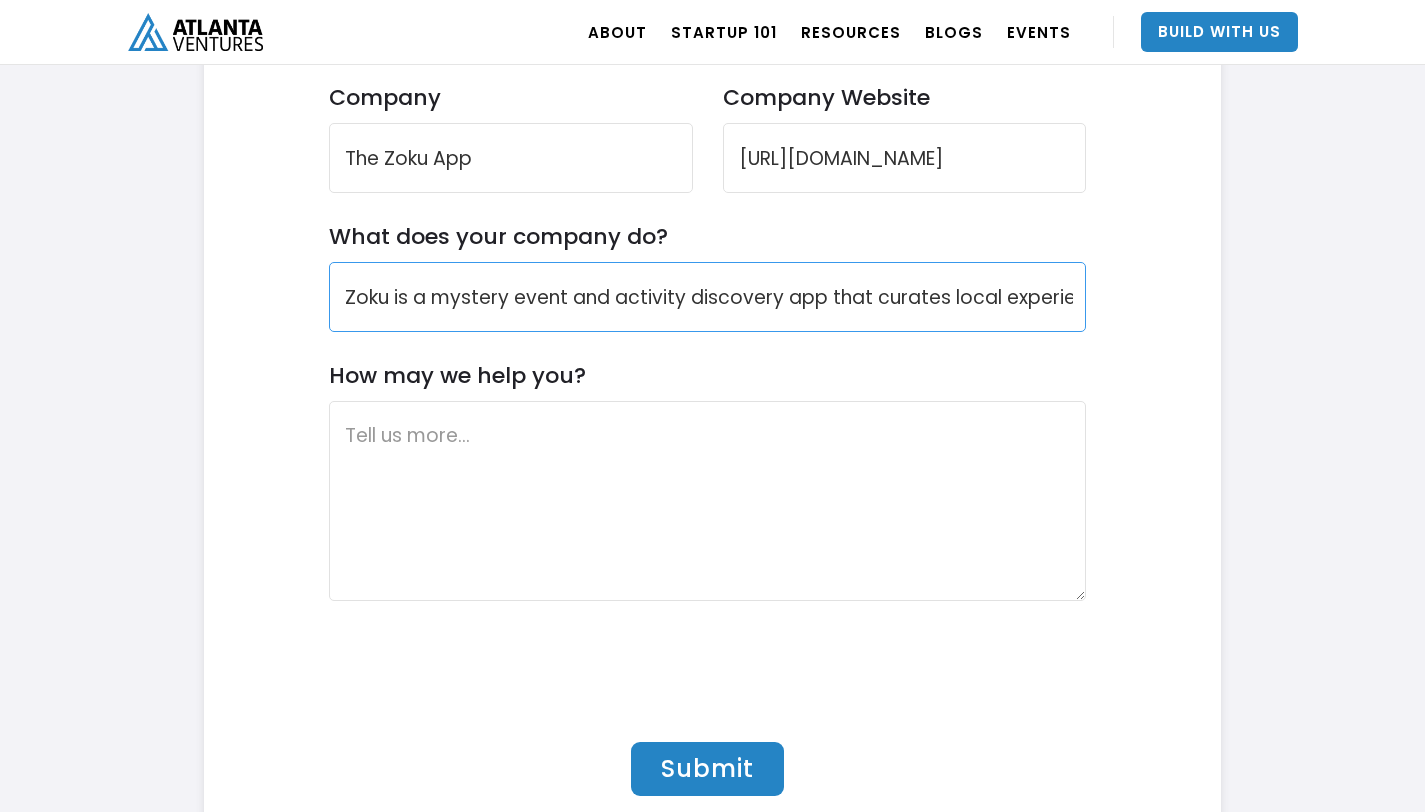 scroll, scrollTop: 0, scrollLeft: 3154, axis: horizontal 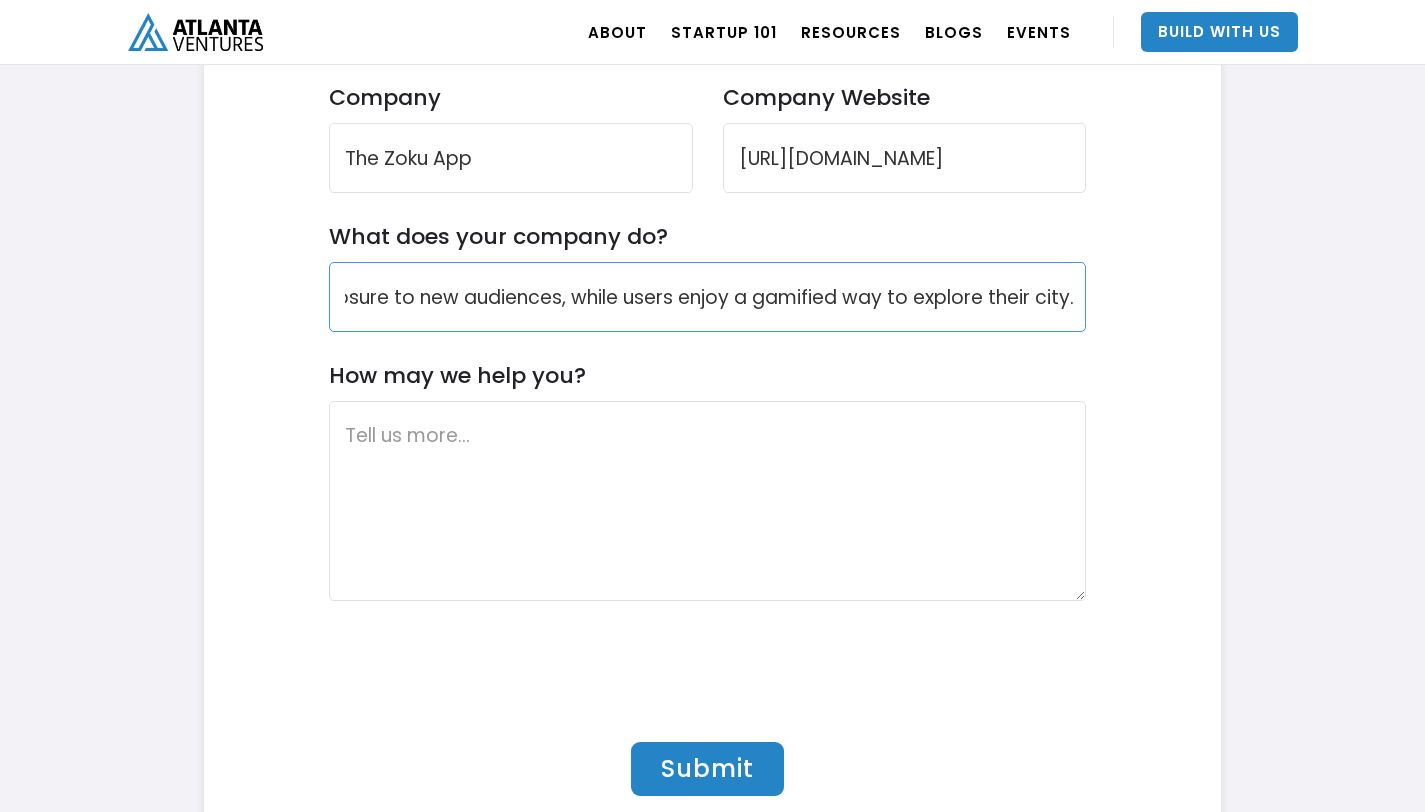 type on "Zoku is a mystery event and activity discovery app that curates local experiences for Gen Z and Millennials. Users receive clues leading them to fun, unique activities without knowing the full details until they arrive—making everyday life feel more spontaneous and exciting. Businesses subscribe to be featured on the app, gaining exposure to new audiences, while users enjoy a gamified way to explore their city." 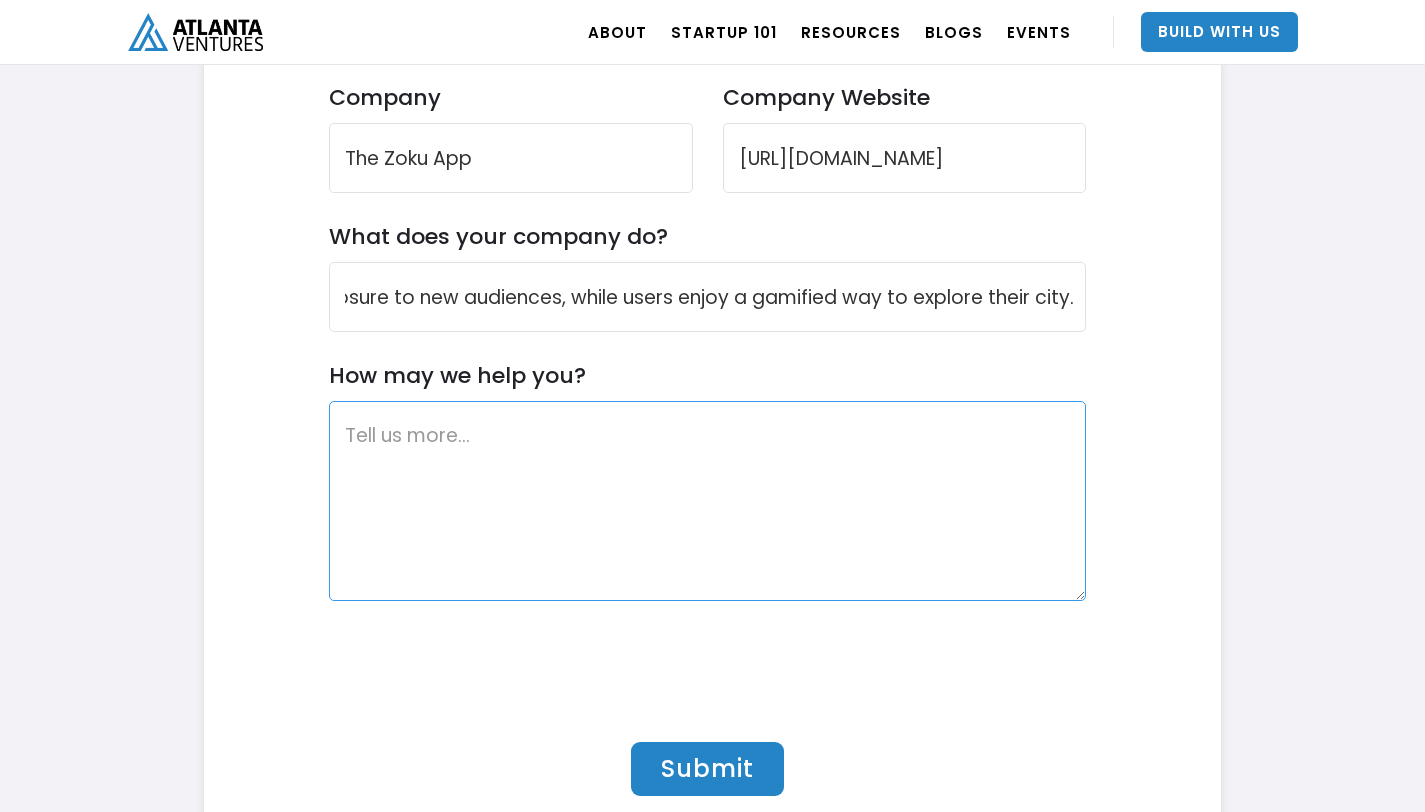 scroll, scrollTop: 0, scrollLeft: 0, axis: both 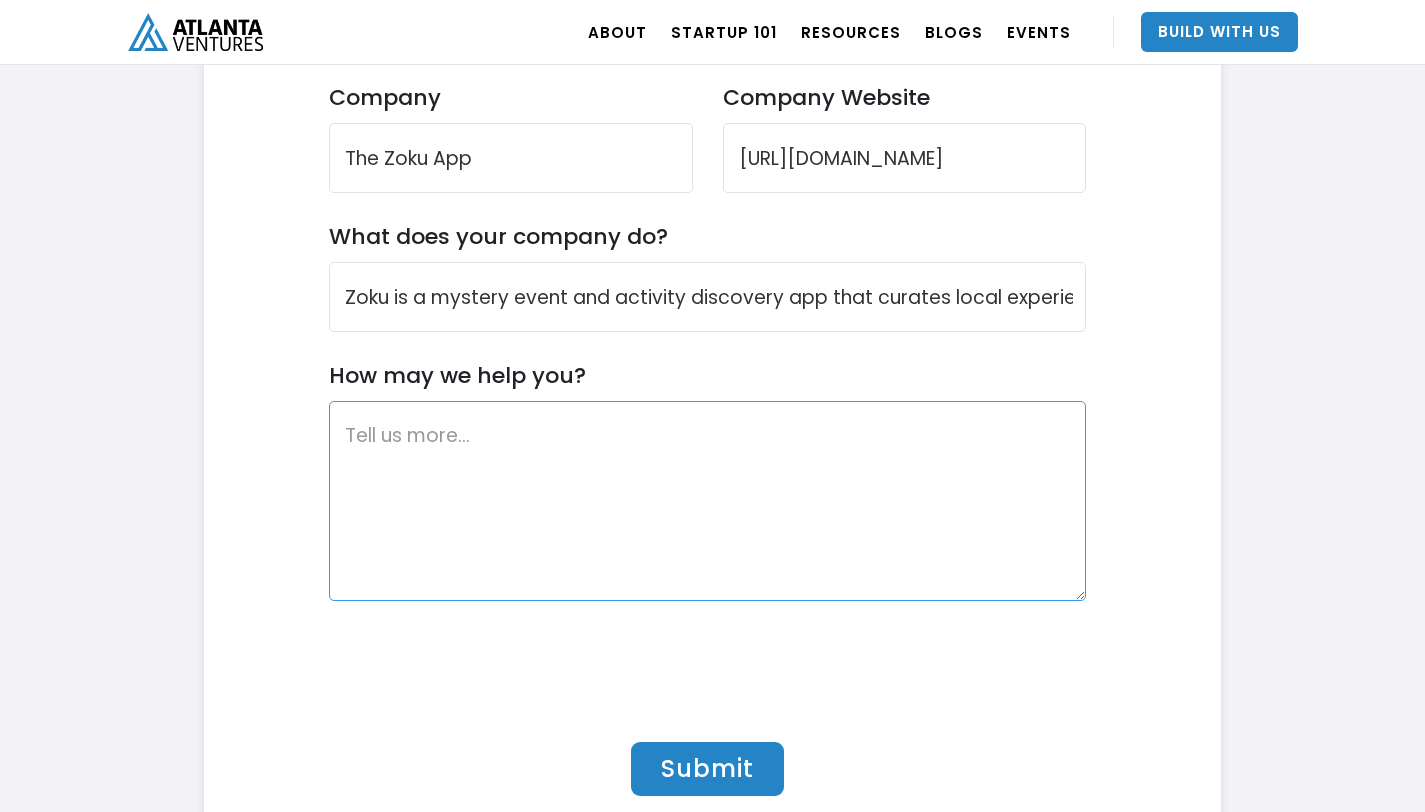 click on "How may we help you?" at bounding box center [708, 501] 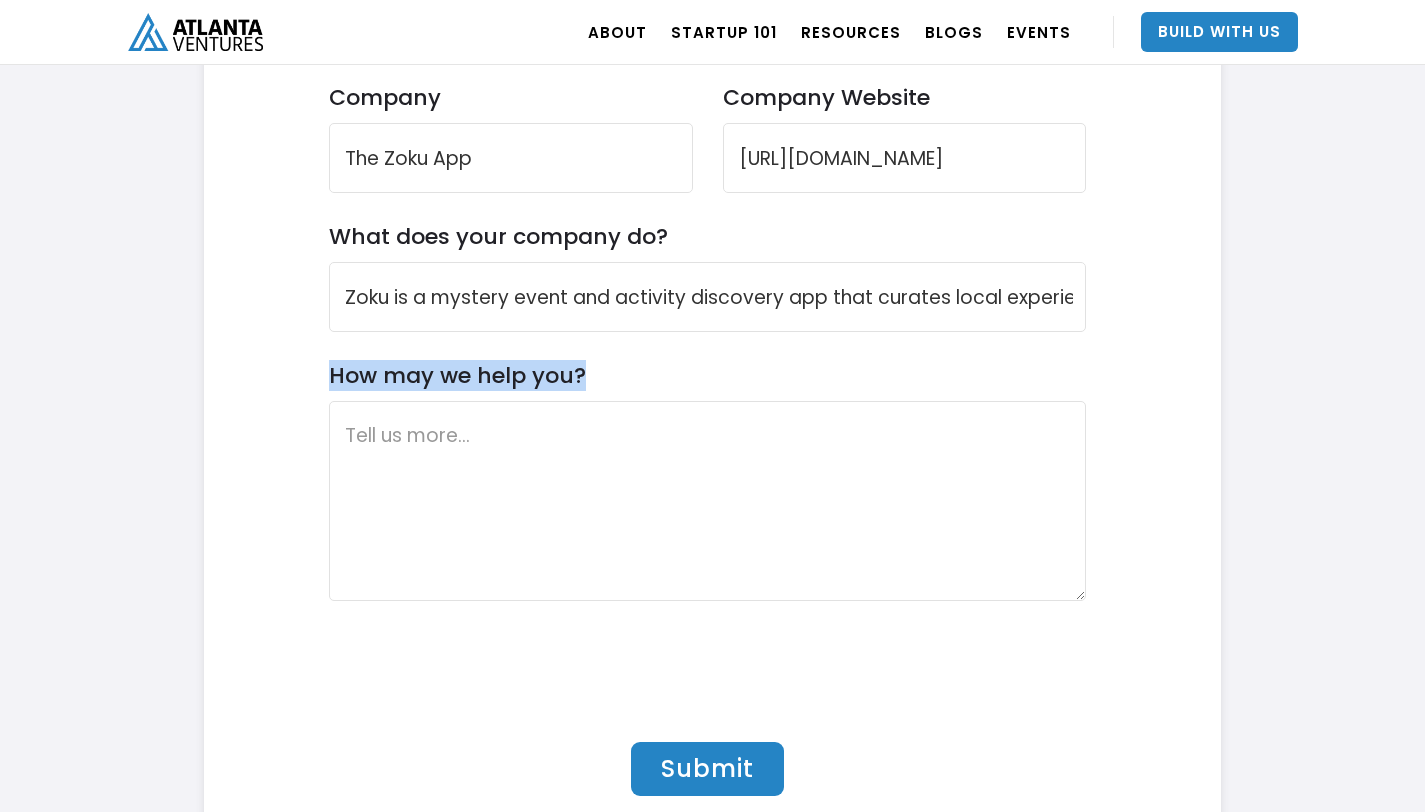 drag, startPoint x: 605, startPoint y: 366, endPoint x: 236, endPoint y: 355, distance: 369.1639 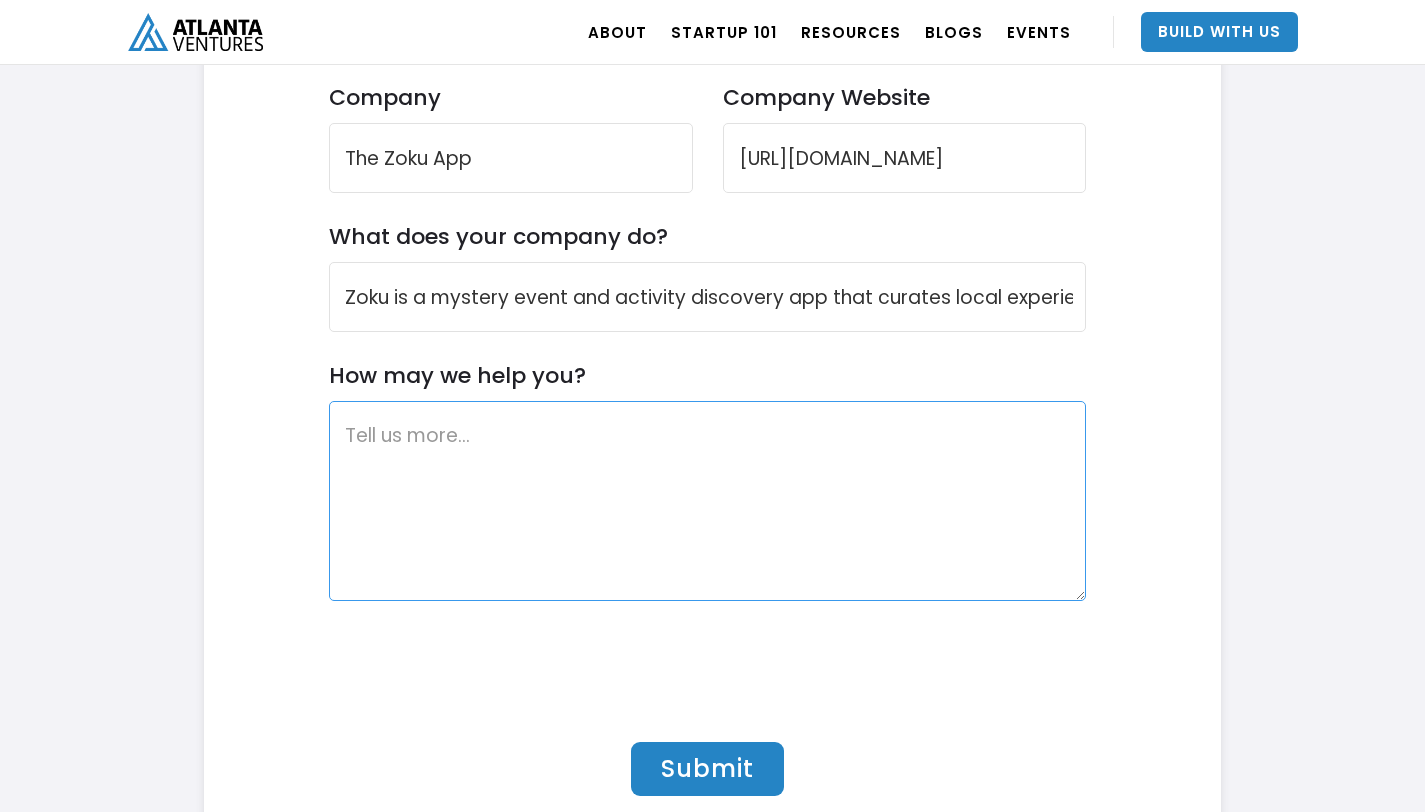 click on "How may we help you?" at bounding box center [708, 501] 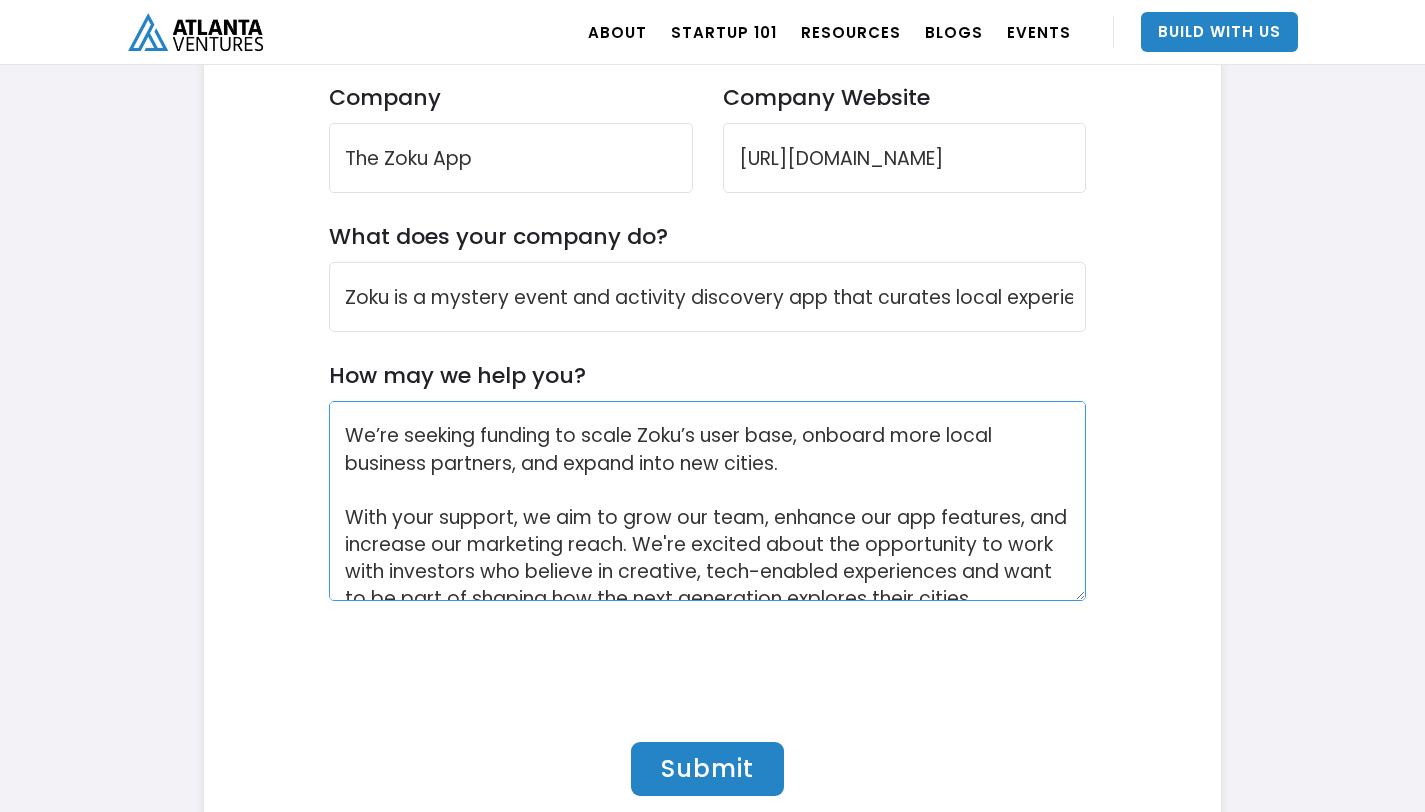 scroll, scrollTop: 13, scrollLeft: 0, axis: vertical 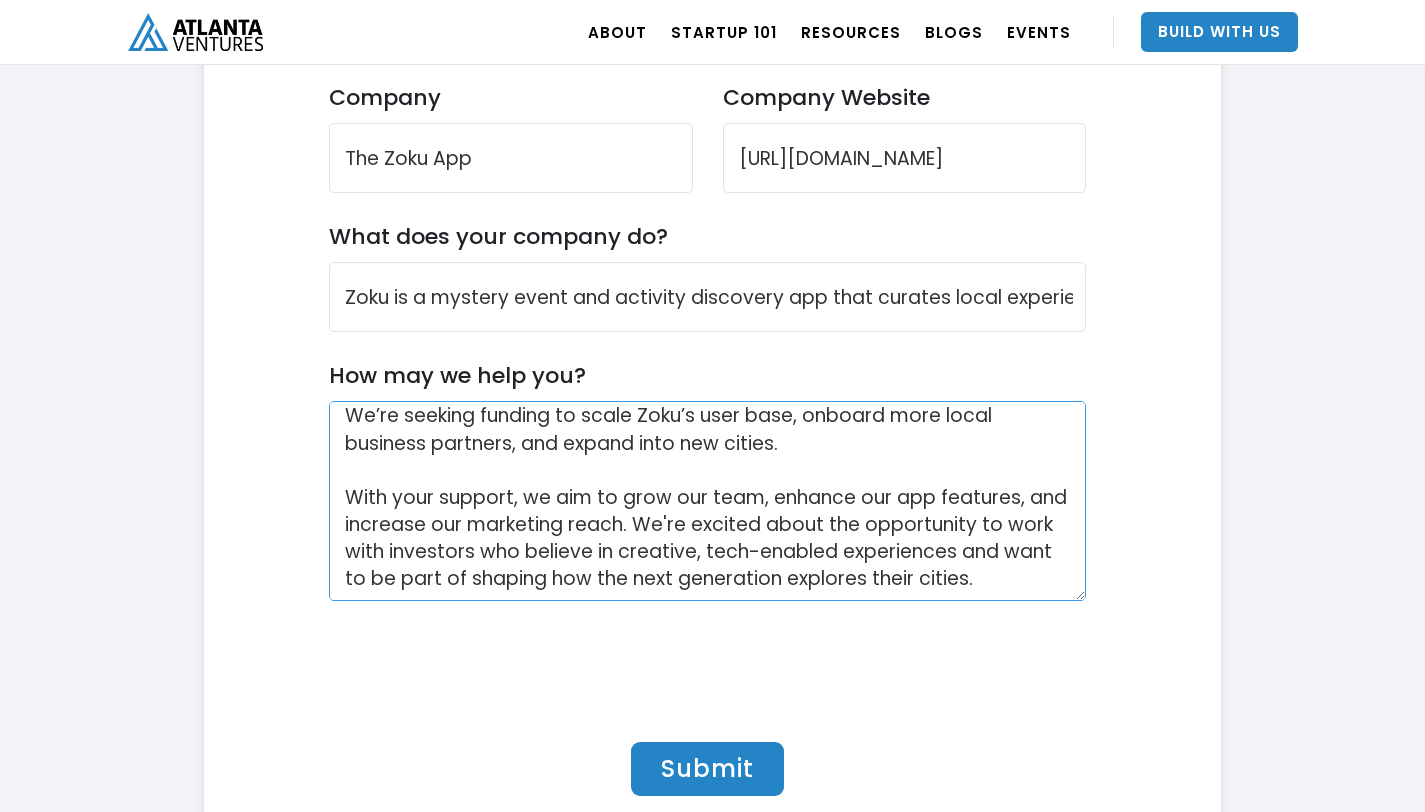 type on "We’re seeking funding to scale Zoku’s user base, onboard more local business partners, and expand into new cities.
With your support, we aim to grow our team, enhance our app features, and increase our marketing reach. We're excited about the opportunity to work with investors who believe in creative, tech-enabled experiences and want to be part of shaping how the next generation explores their cities." 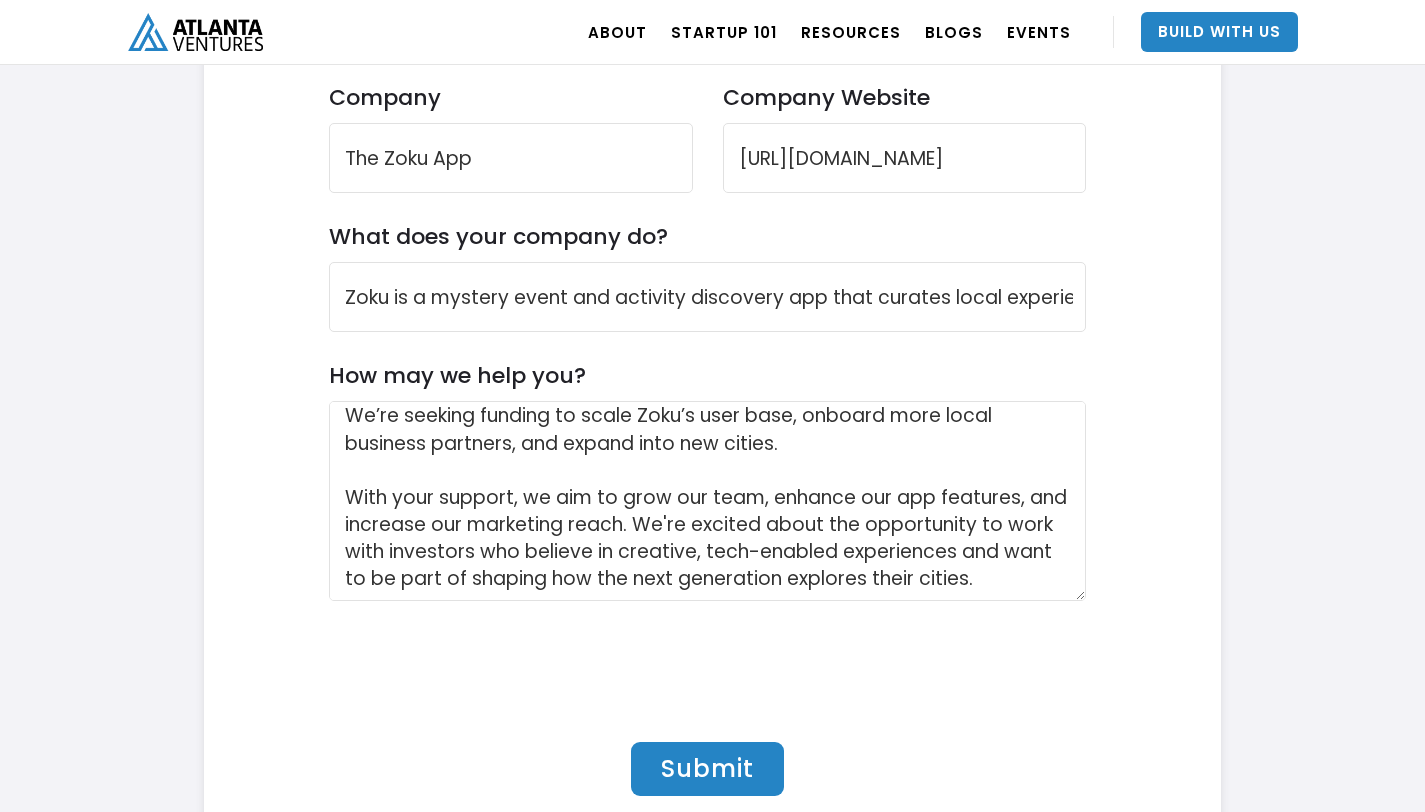 click on "Submit" at bounding box center (707, 769) 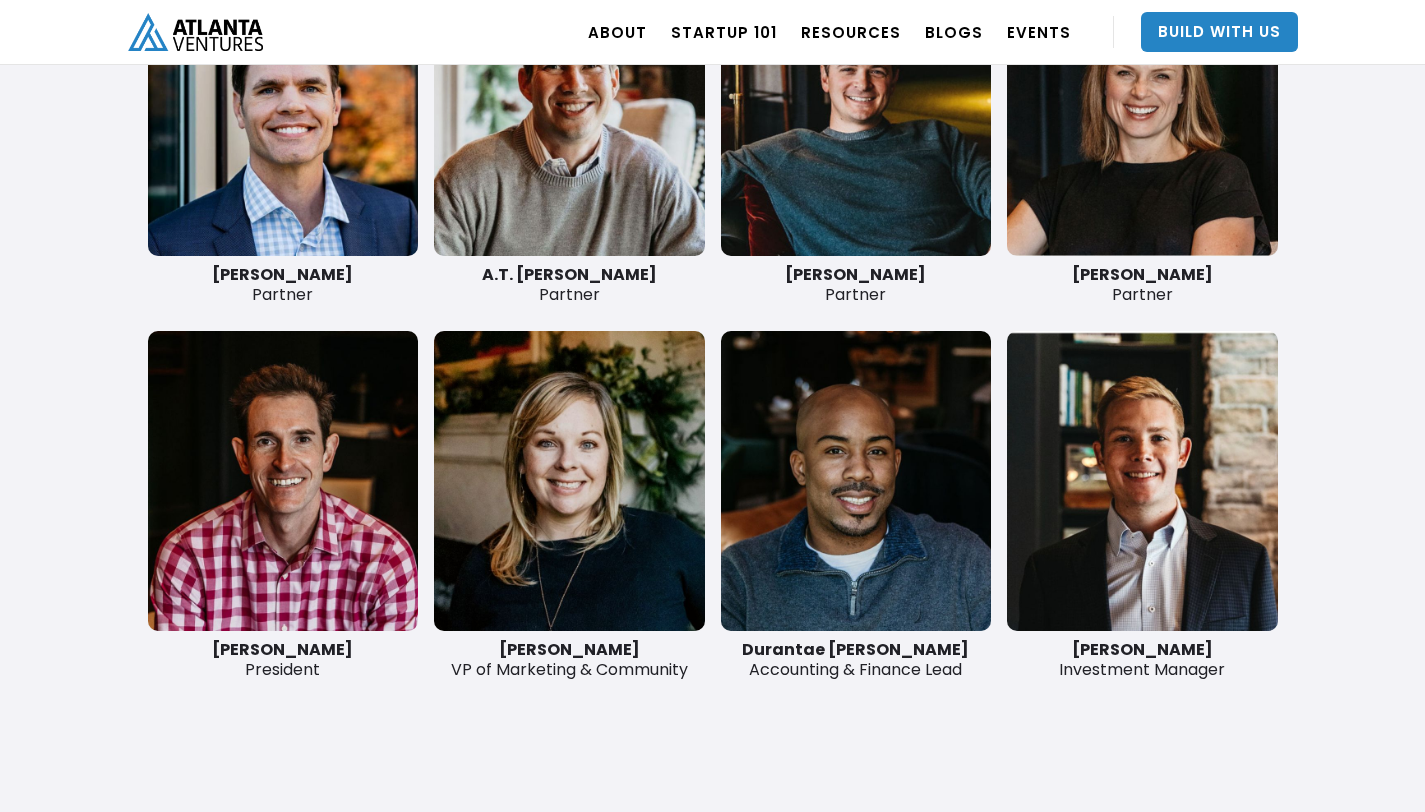 scroll, scrollTop: 4509, scrollLeft: 0, axis: vertical 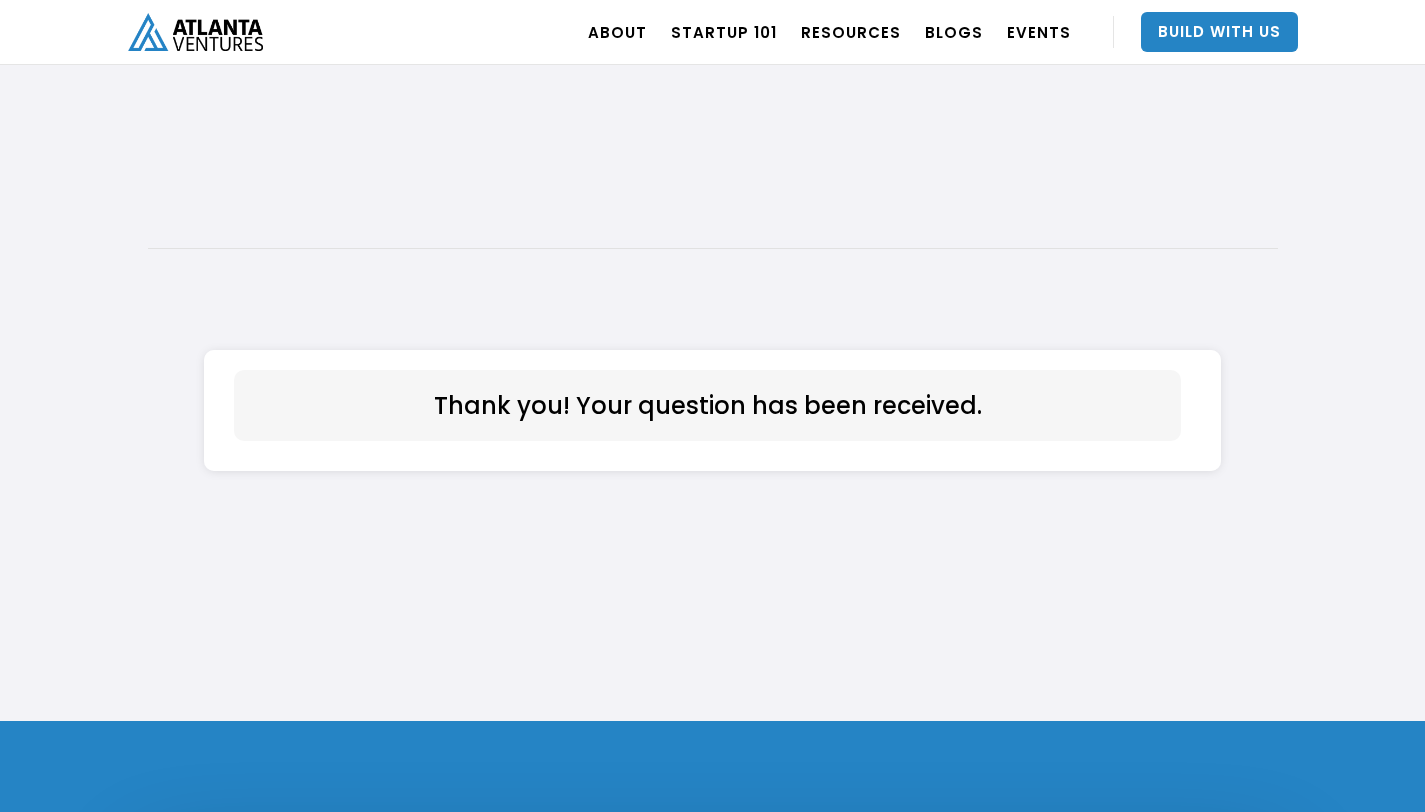 click on "Our Portfolio Meet some of the top tech companies in [GEOGRAPHIC_DATA] Actively Learn Actively Learn’s mission is to enable every student to learn deeply. Their vision is why they are building the best digital reading platform for students. Careers at Actively Learn Milestones Founded 2012 First Partnered 2014 Exited 2018 Leadership [PERSON_NAME] Details AdPipe The #1 motion-first marketing platform! You already have everything you need to get started with motion. AdPipe leverages your existing content and auto-drafts copy for your digital campaigns to yield meaningful results without requiring extra resources or bandwidth from your team. Careers at AdPipe Milestones Founded 2021 Partnered 2023 Leadership [PERSON_NAME] [PERSON_NAME] Details Alongside A virtual counselor in every student's pocket Careers at Alongside Milestones Founded 2022 Partnered 2022 Leadership [PERSON_NAME] Details [GEOGRAPHIC_DATA] Careers at [GEOGRAPHIC_DATA] Milestones Founded 2012 First Partnered 2012 ‍ Leadership [PERSON_NAME] [PERSON_NAME]" at bounding box center [713, -1791] 